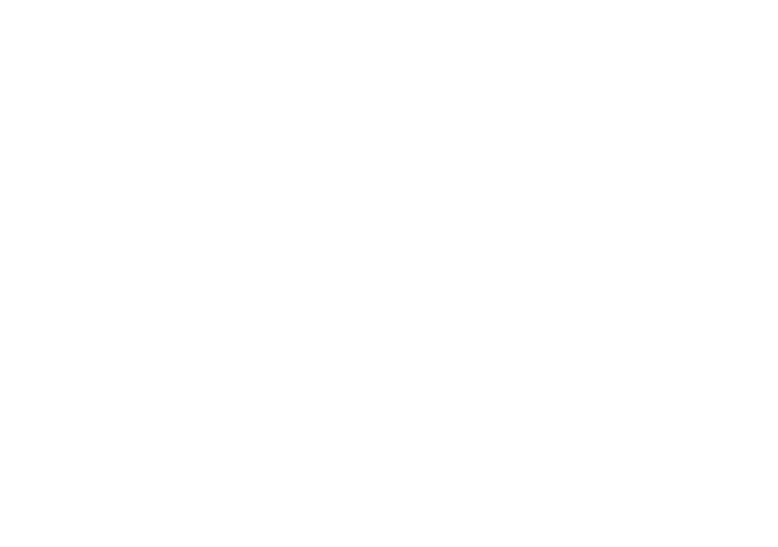 scroll, scrollTop: 0, scrollLeft: 0, axis: both 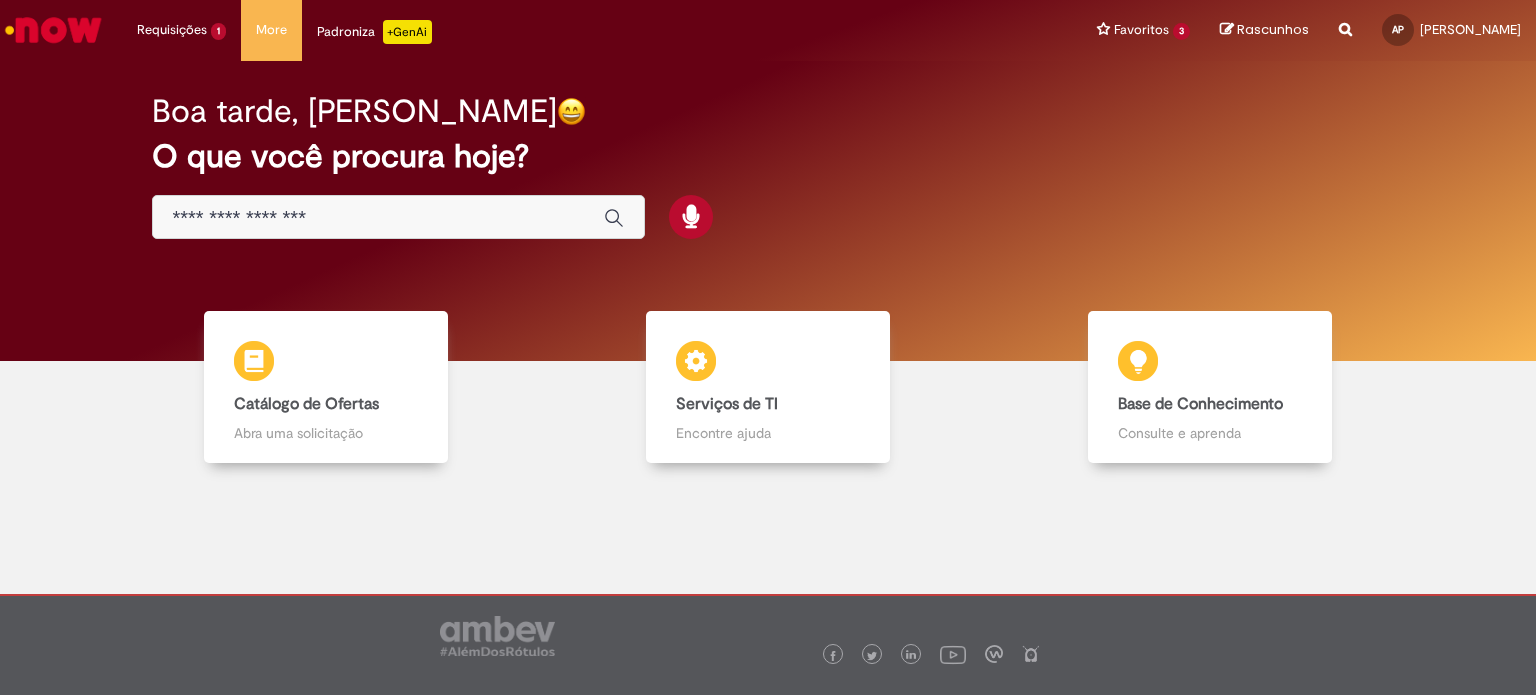 click at bounding box center [378, 218] 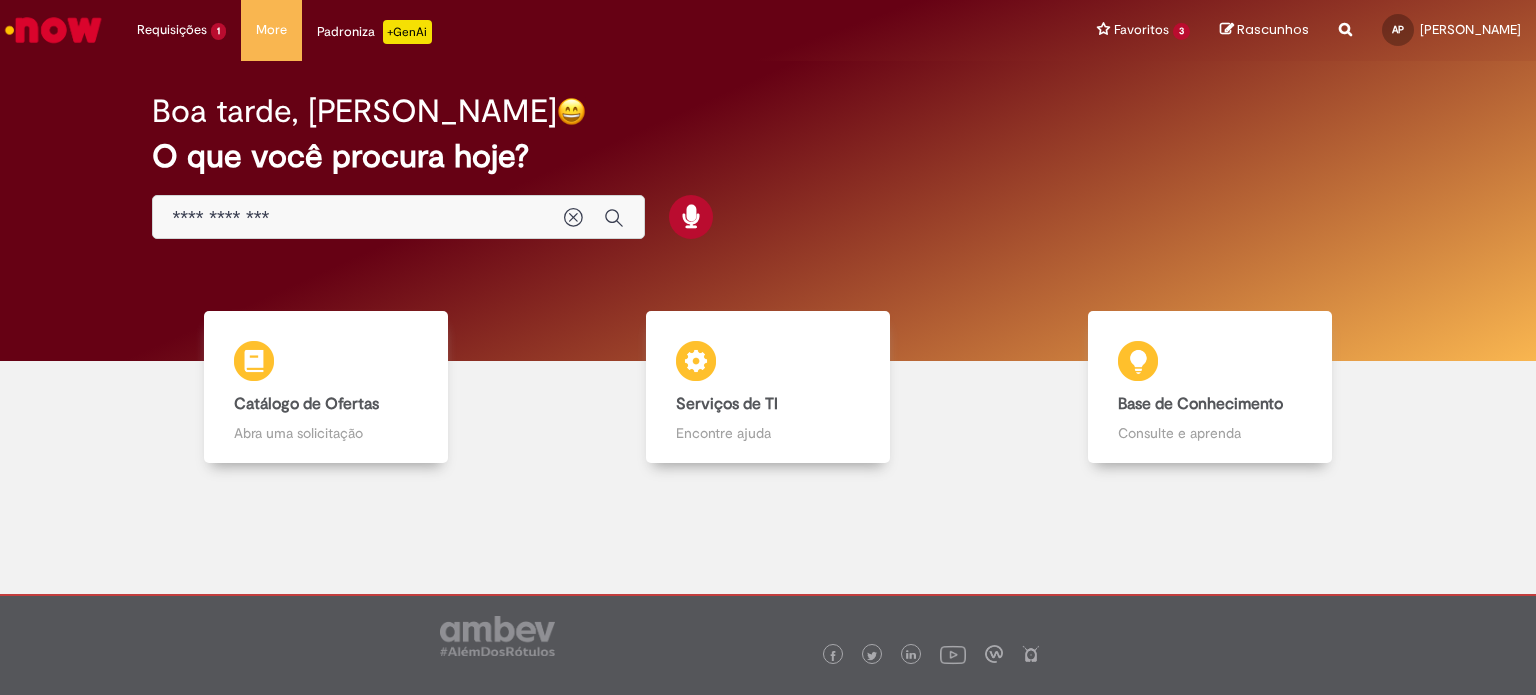 type on "**********" 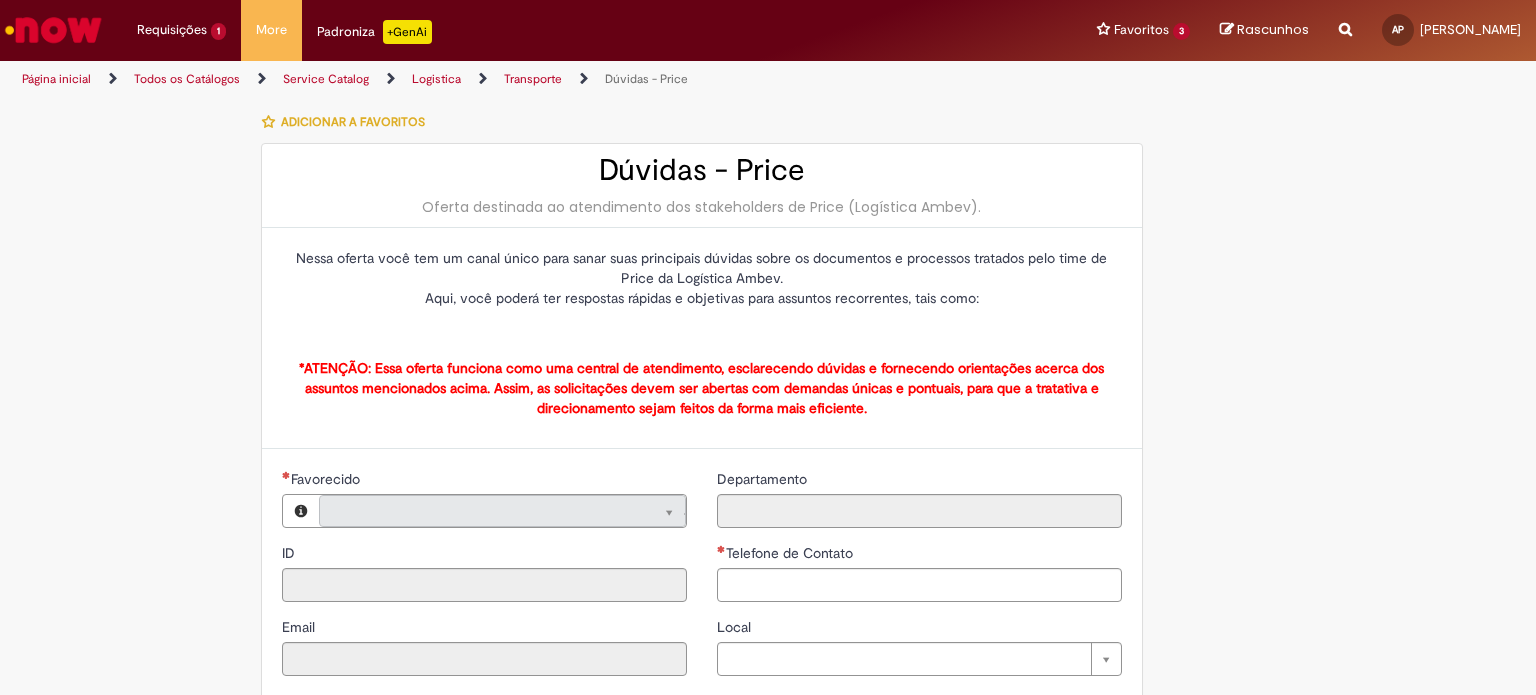 type on "**********" 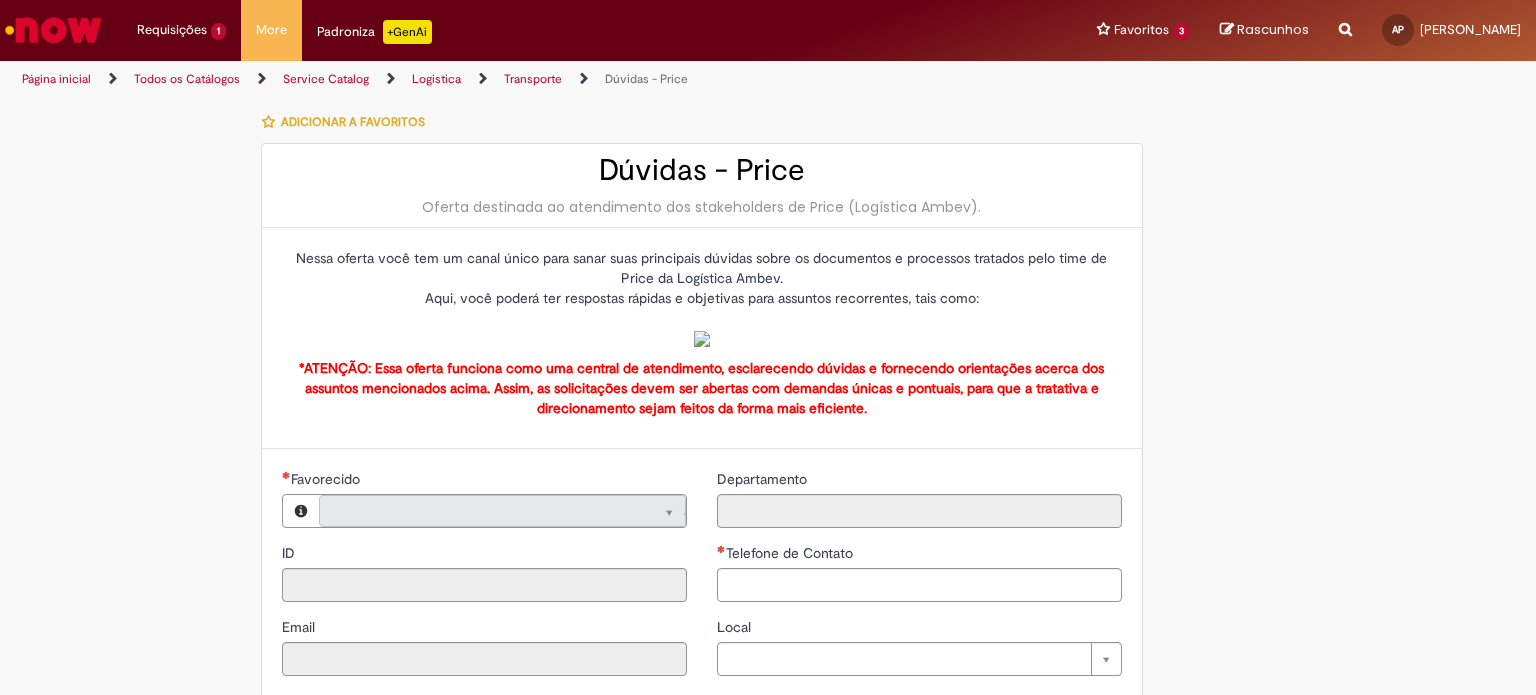 type on "**********" 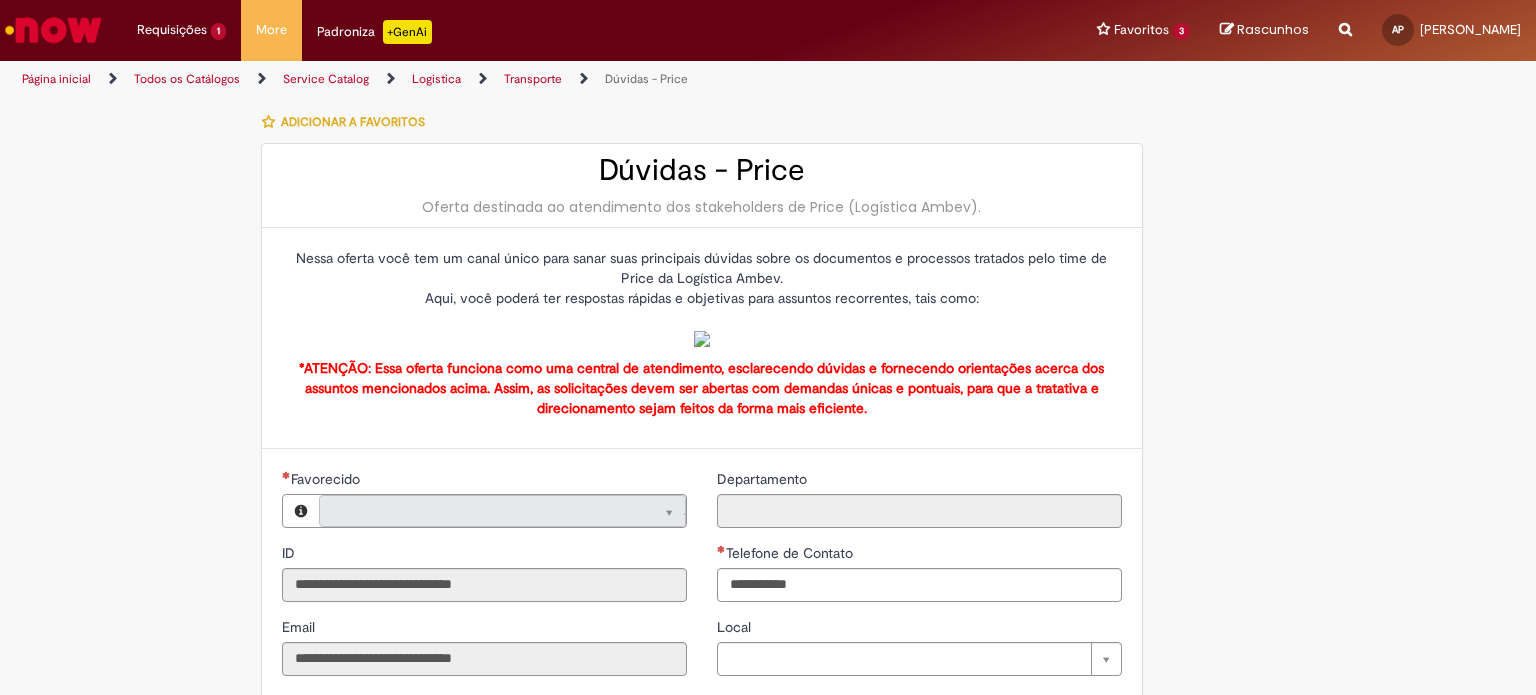 type on "**********" 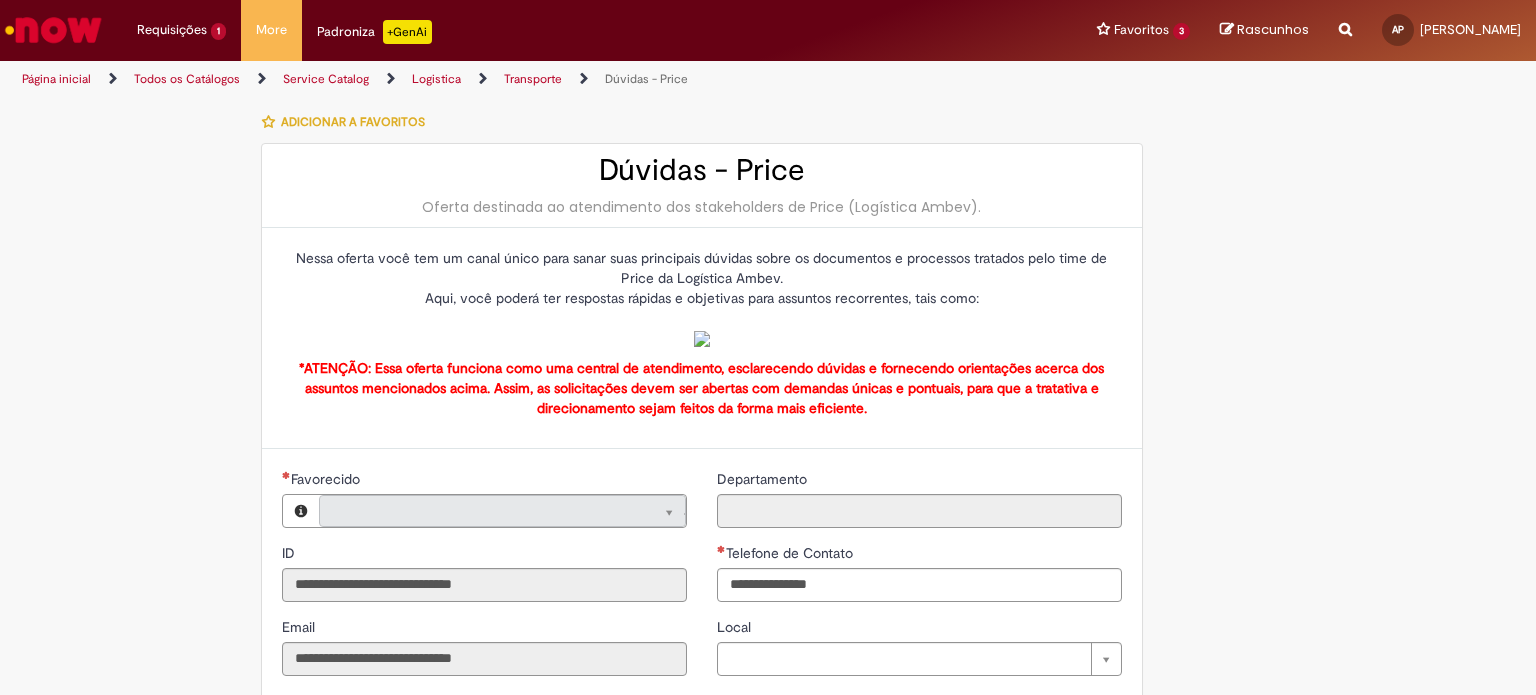 type on "**********" 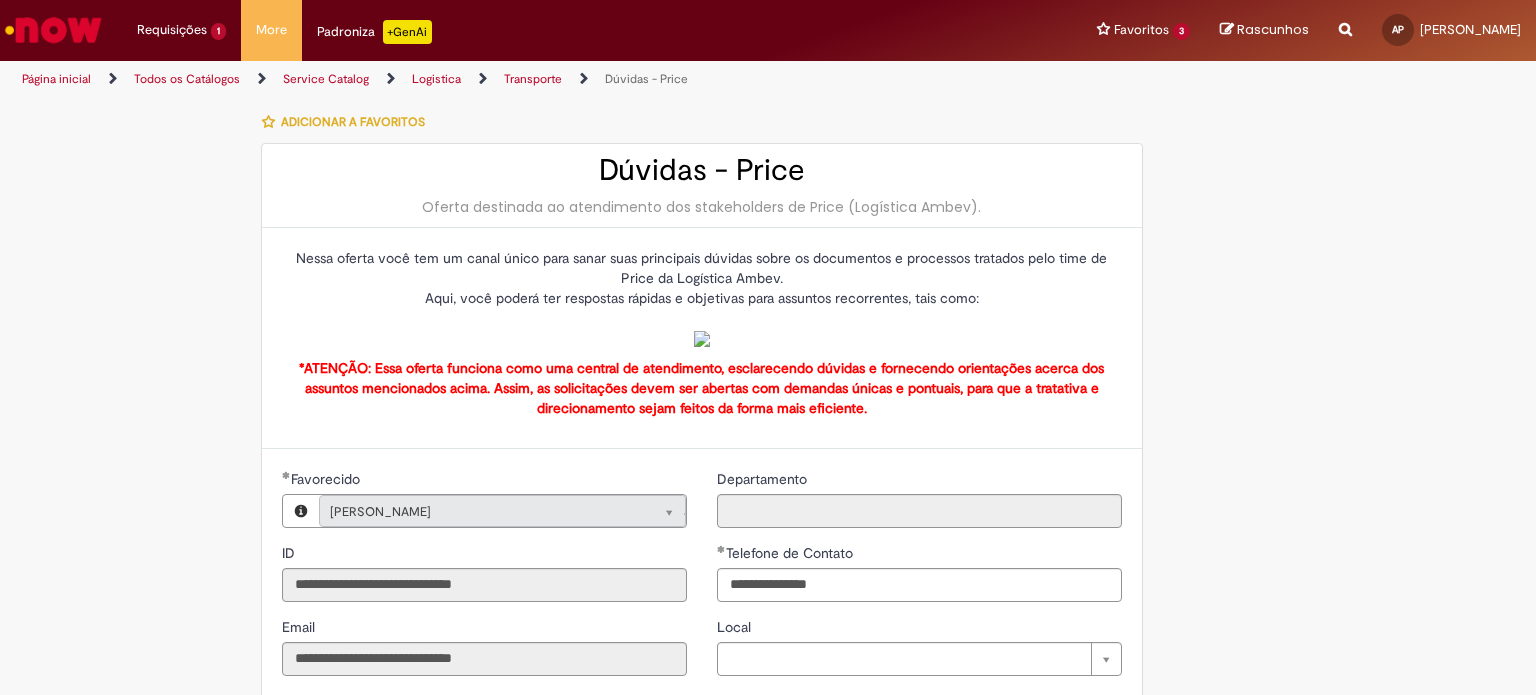 click on "Nessa oferta você tem um canal único para sanar suas principais dúvidas sobre os documentos e processos tratados pelo time de Price da Logística Ambev. Aqui, você poderá ter respostas rápidas e objetivas para assuntos recorrentes, tais como:" at bounding box center (702, 298) 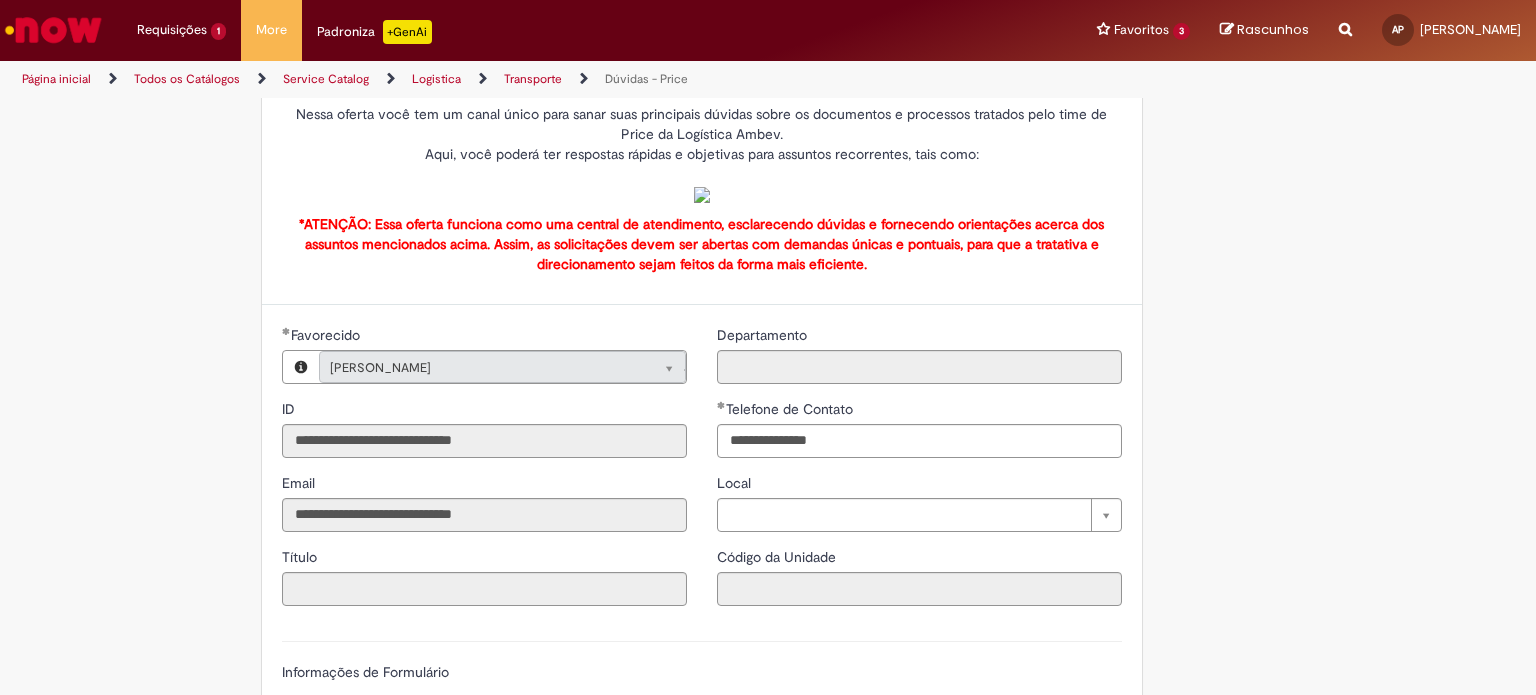 scroll, scrollTop: 200, scrollLeft: 0, axis: vertical 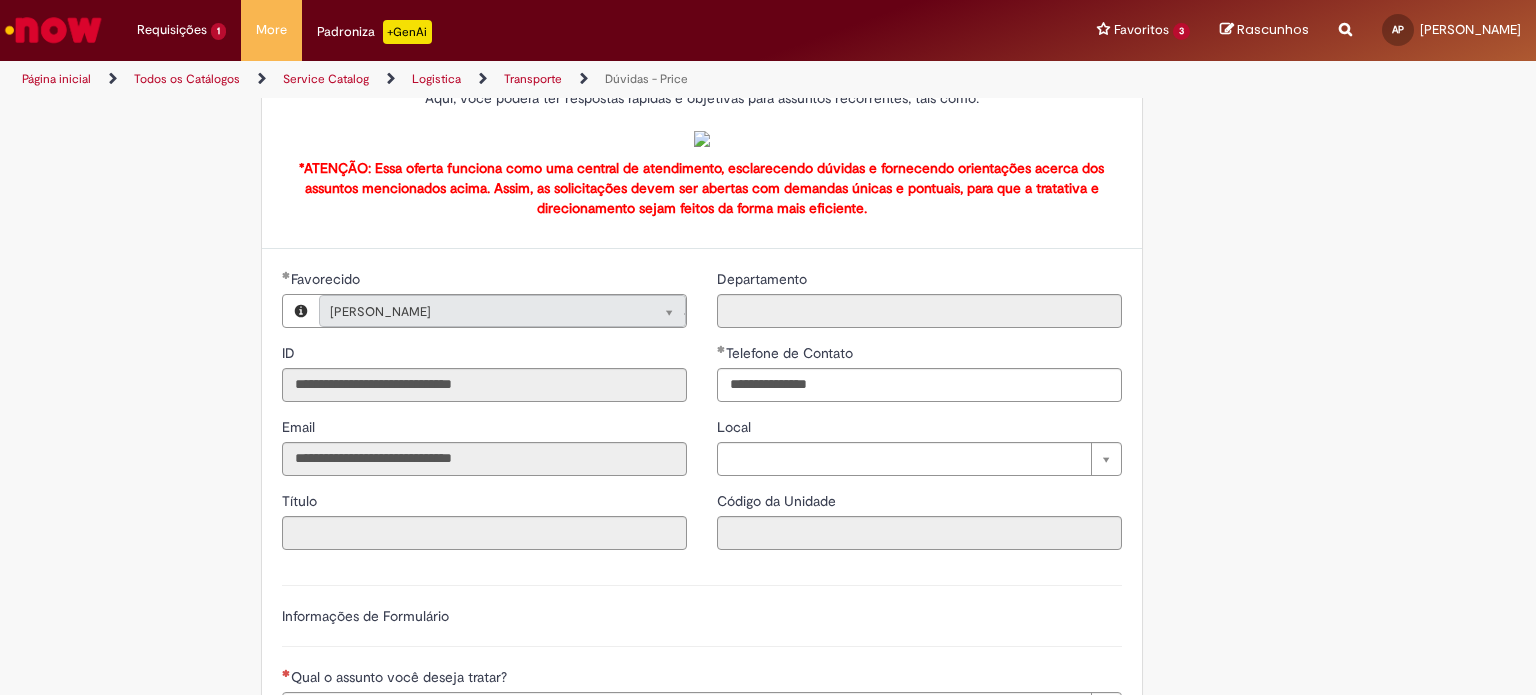 click at bounding box center (702, 139) 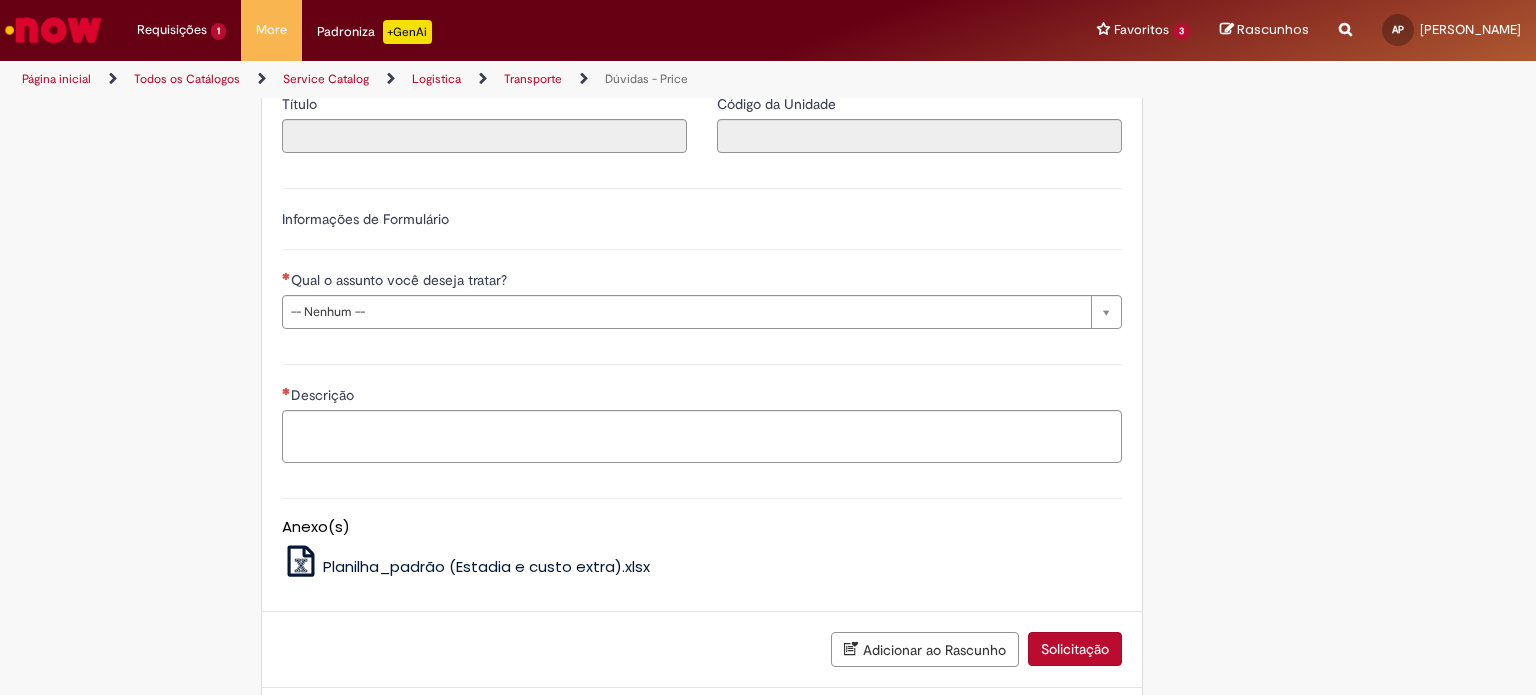 scroll, scrollTop: 600, scrollLeft: 0, axis: vertical 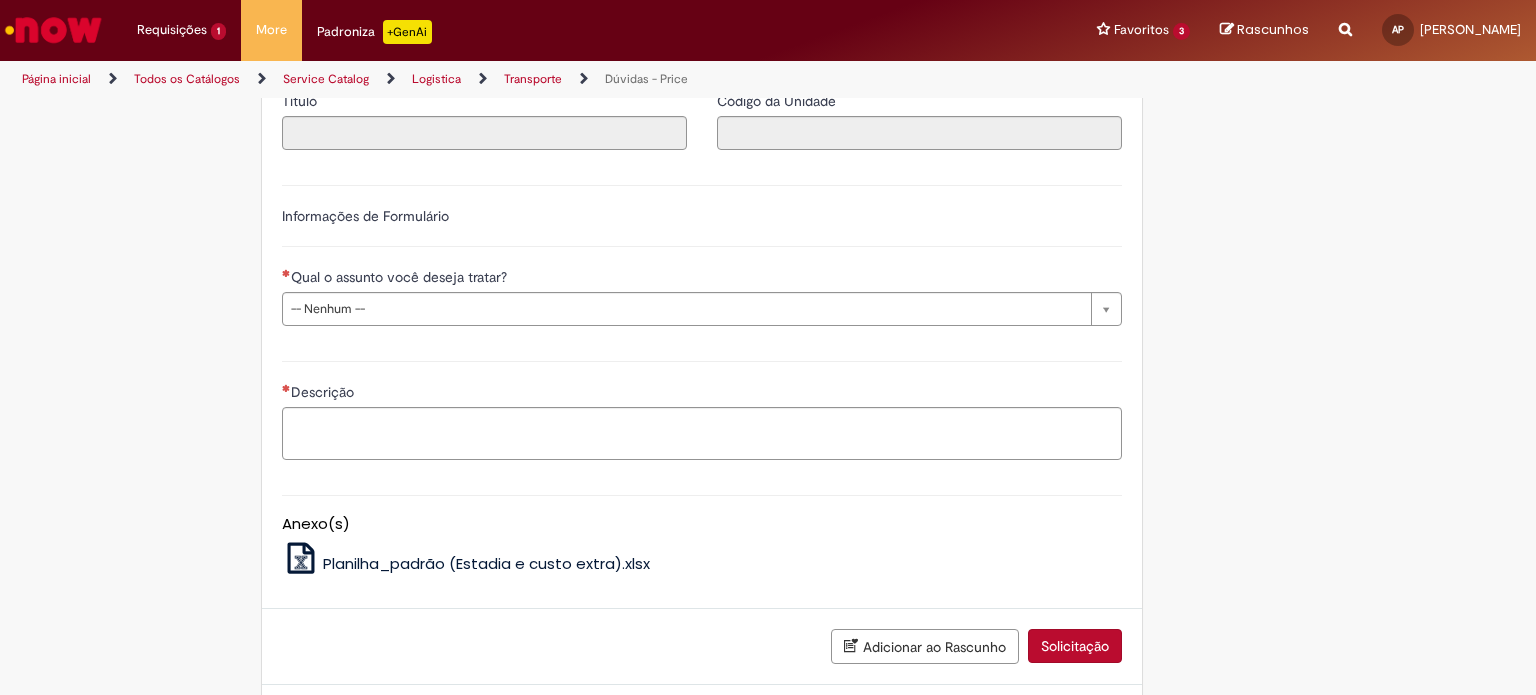 click on "**********" at bounding box center (919, -15) 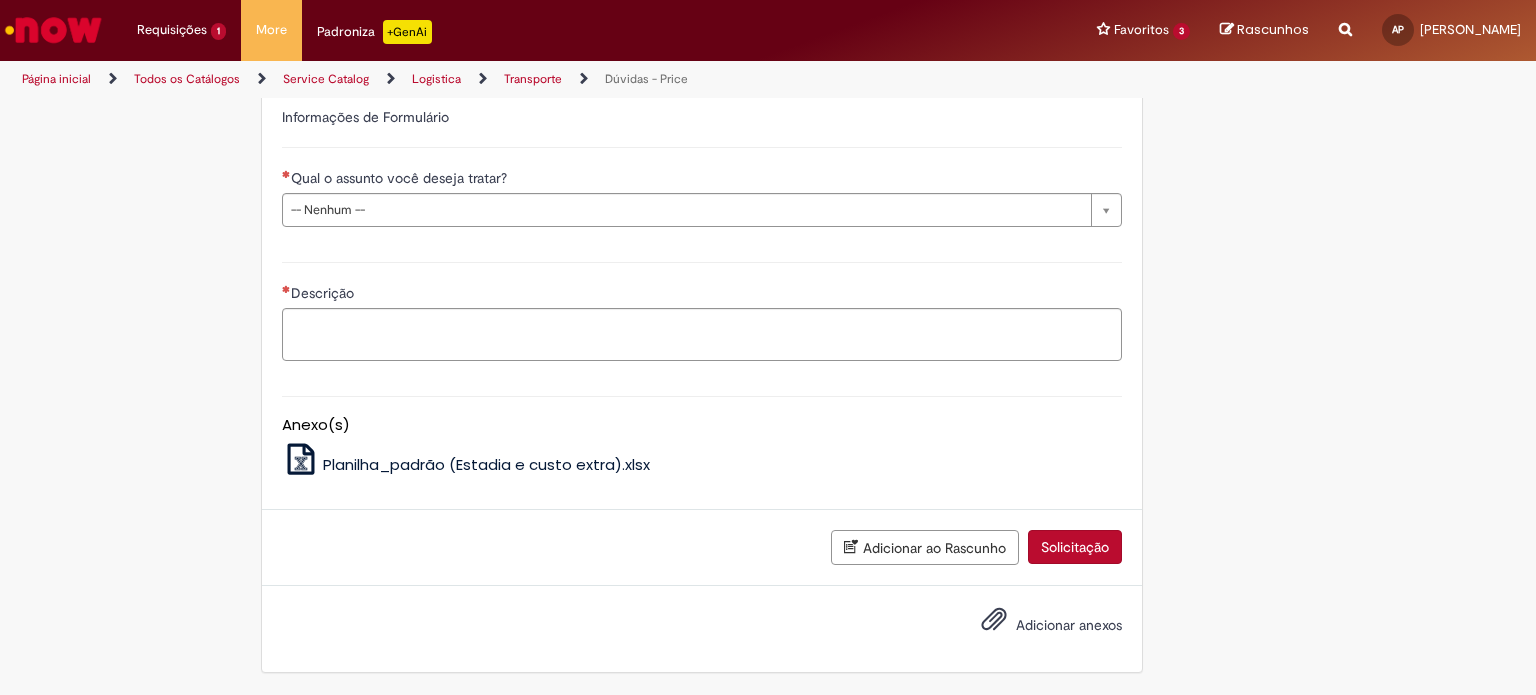 scroll, scrollTop: 1000, scrollLeft: 0, axis: vertical 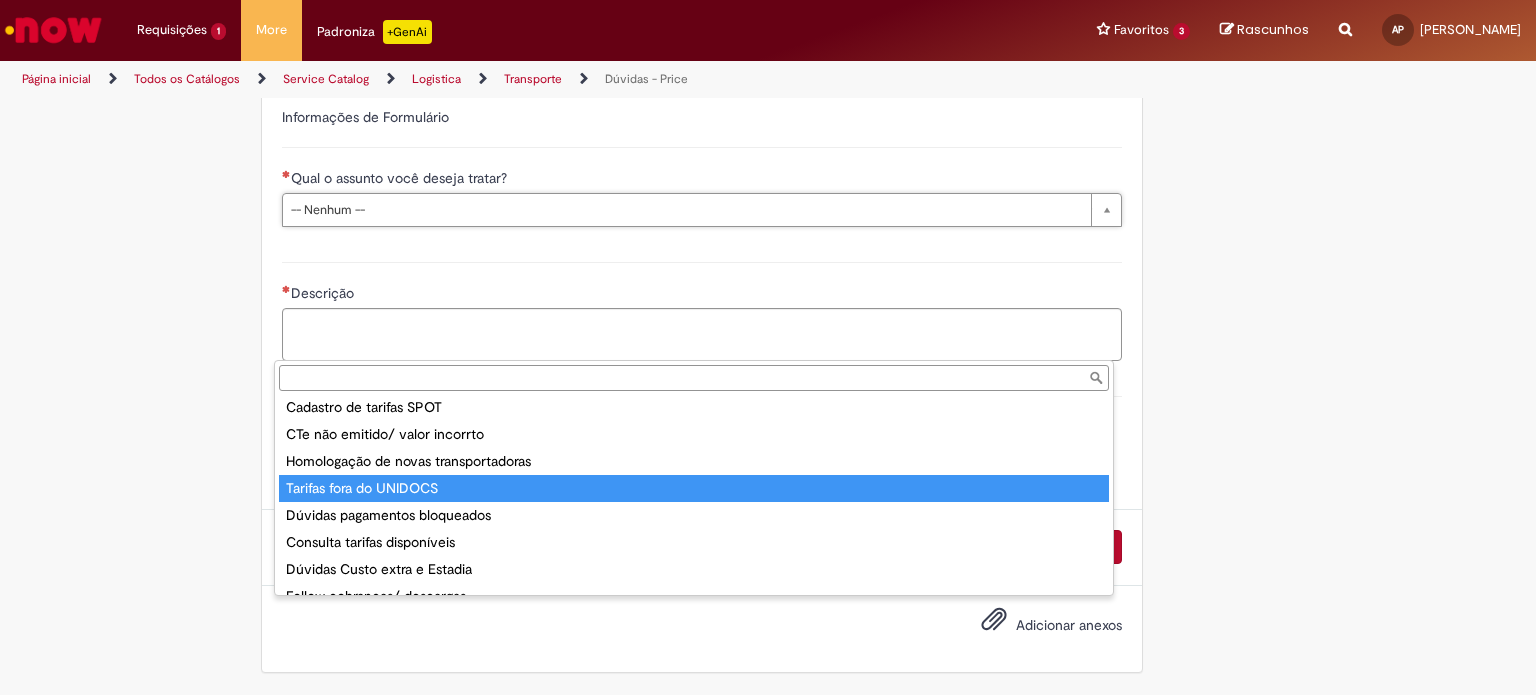 type on "**********" 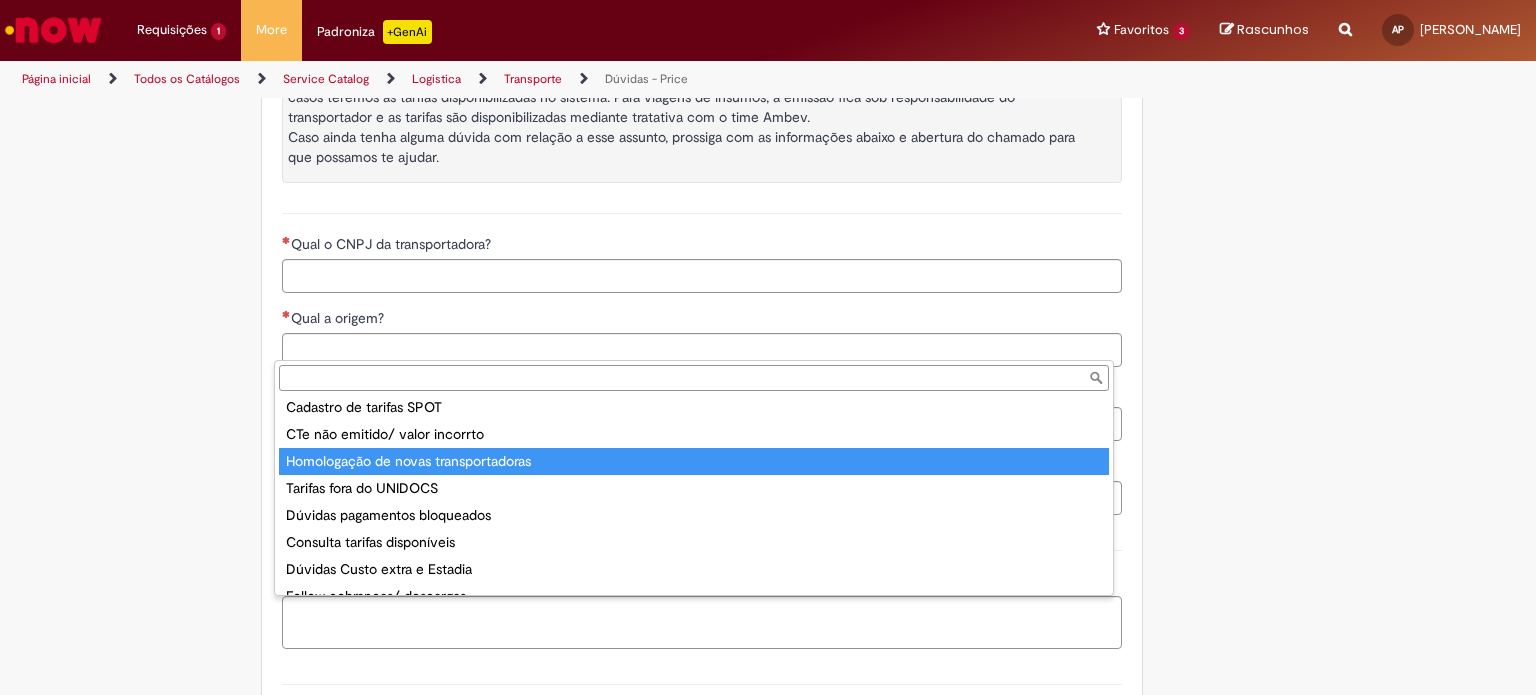 type on "**********" 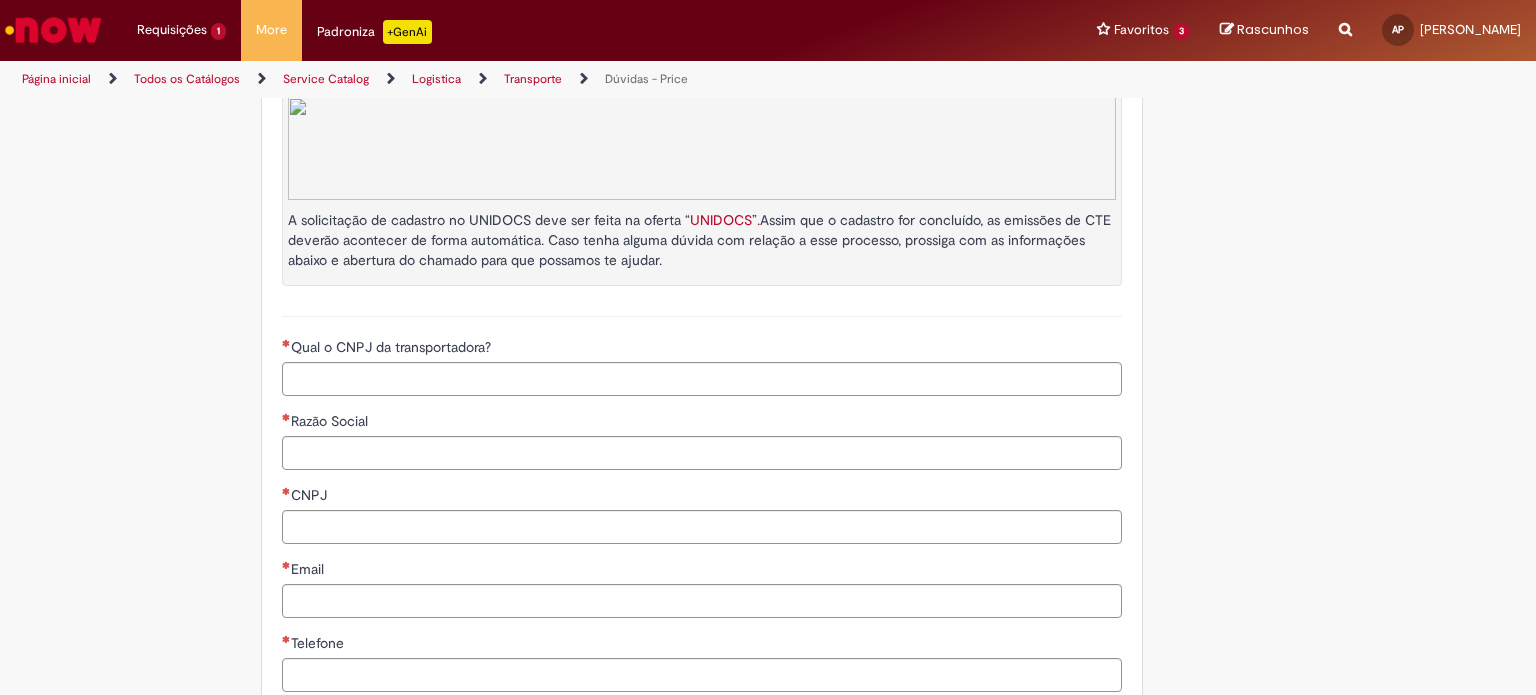 scroll, scrollTop: 0, scrollLeft: 155, axis: horizontal 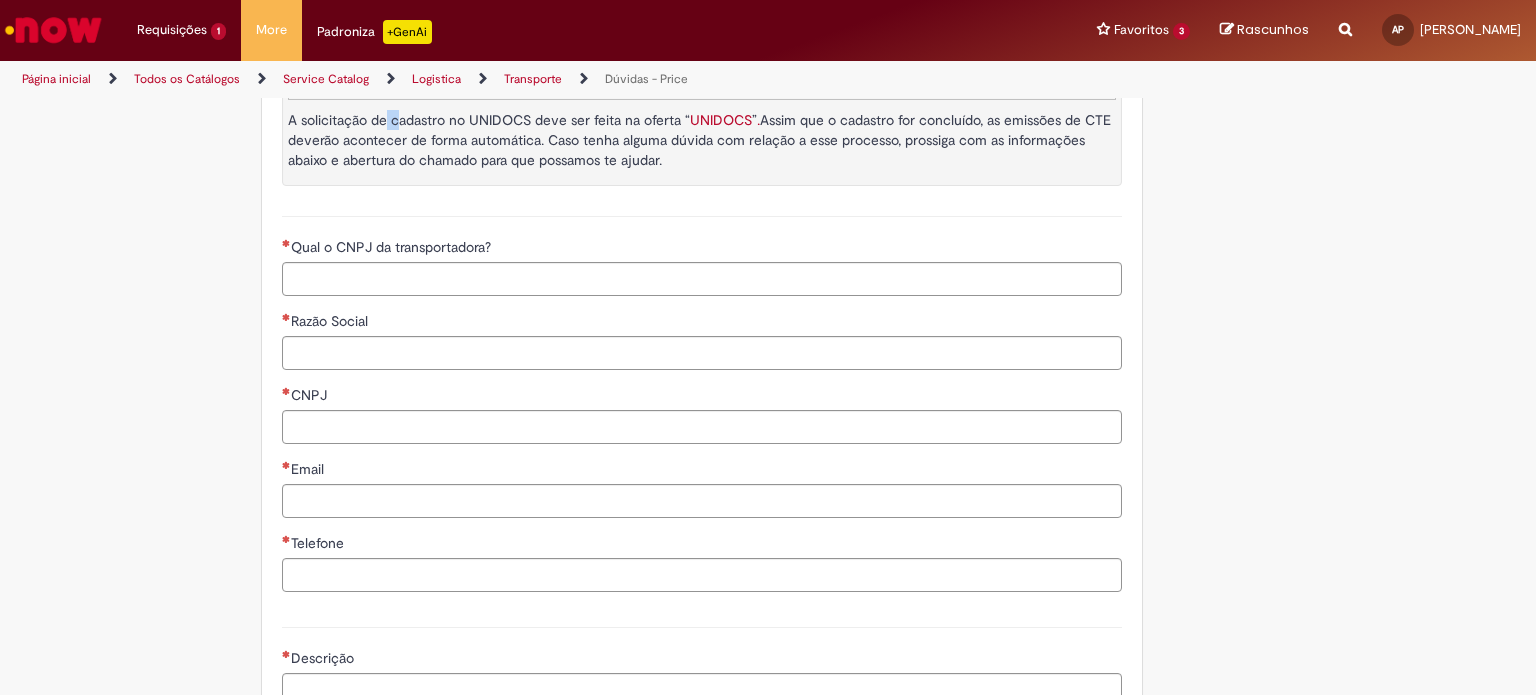 drag, startPoint x: 380, startPoint y: 451, endPoint x: 896, endPoint y: 499, distance: 518.2277 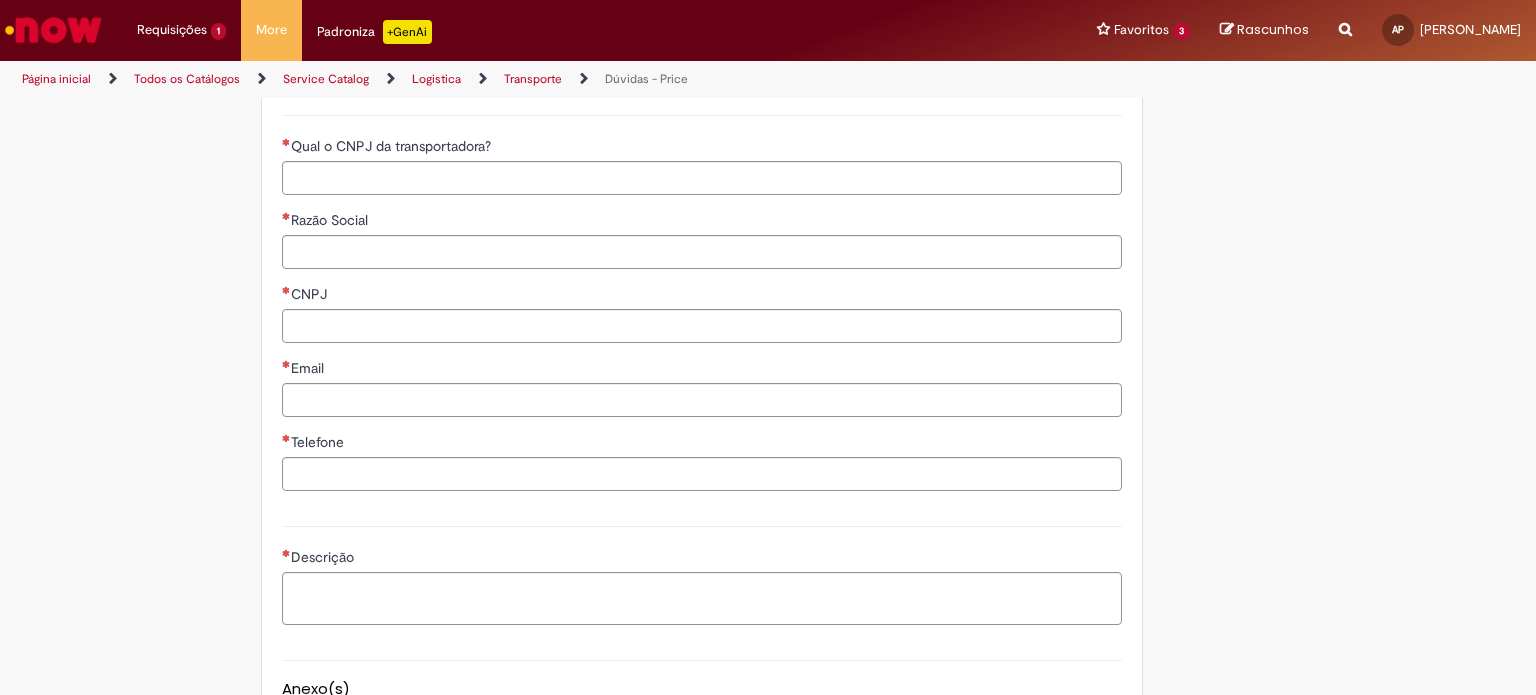 scroll, scrollTop: 1100, scrollLeft: 0, axis: vertical 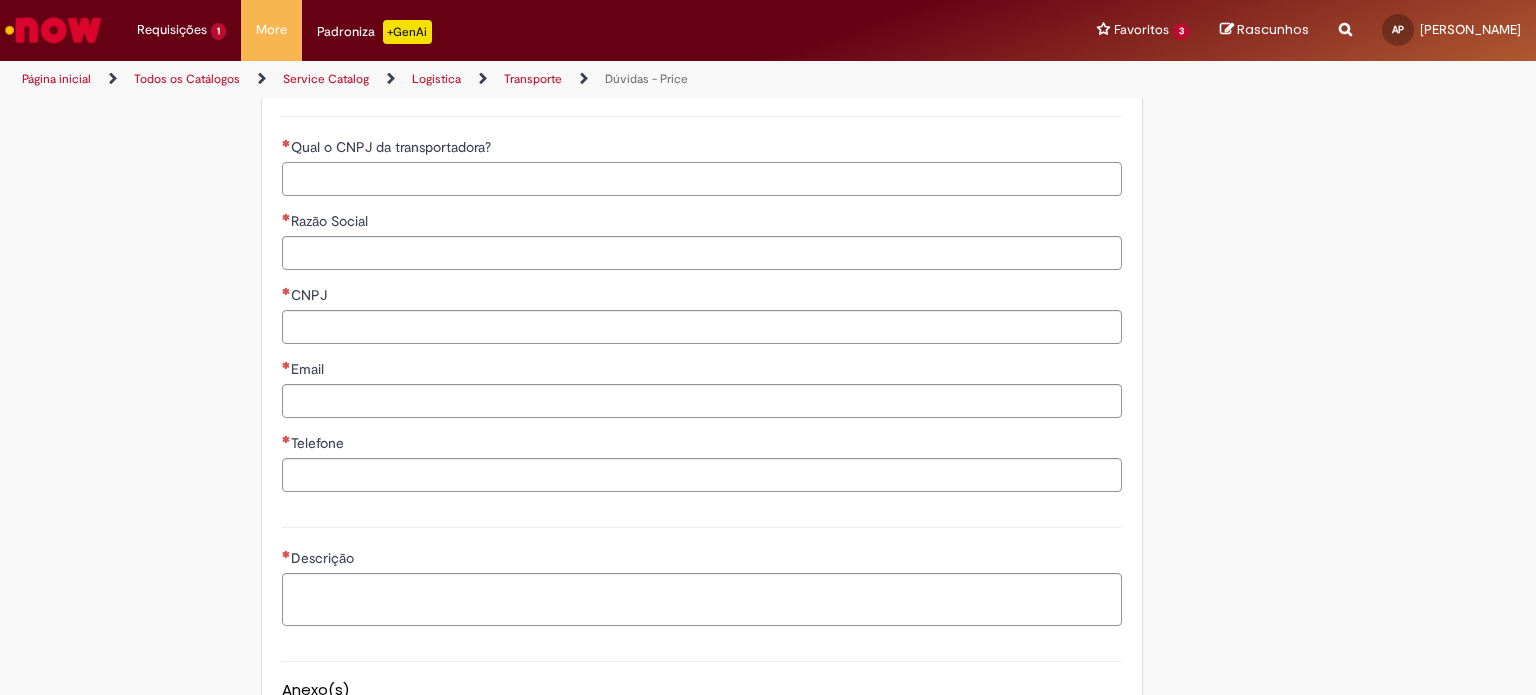 click on "Qual o CNPJ da transportadora?" at bounding box center (702, 179) 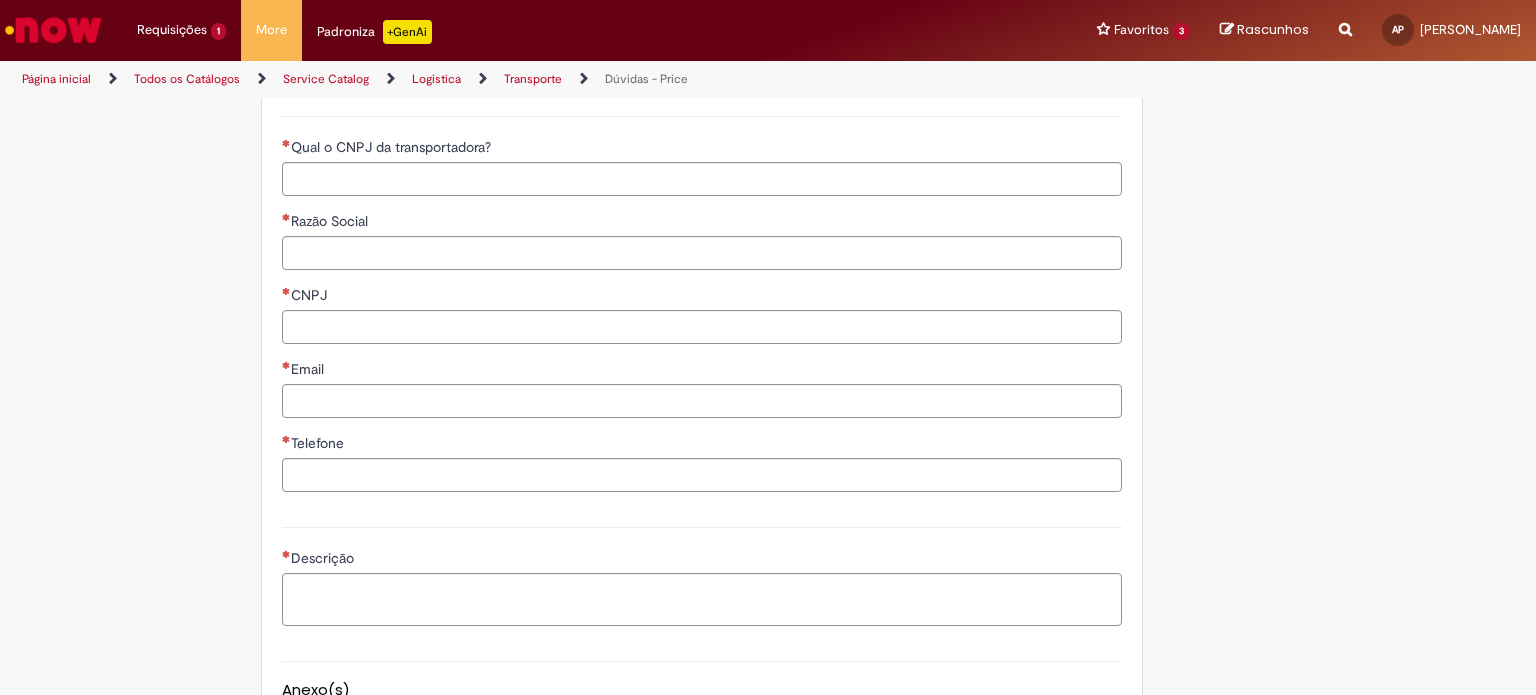 drag, startPoint x: 459, startPoint y: 394, endPoint x: 398, endPoint y: 388, distance: 61.294373 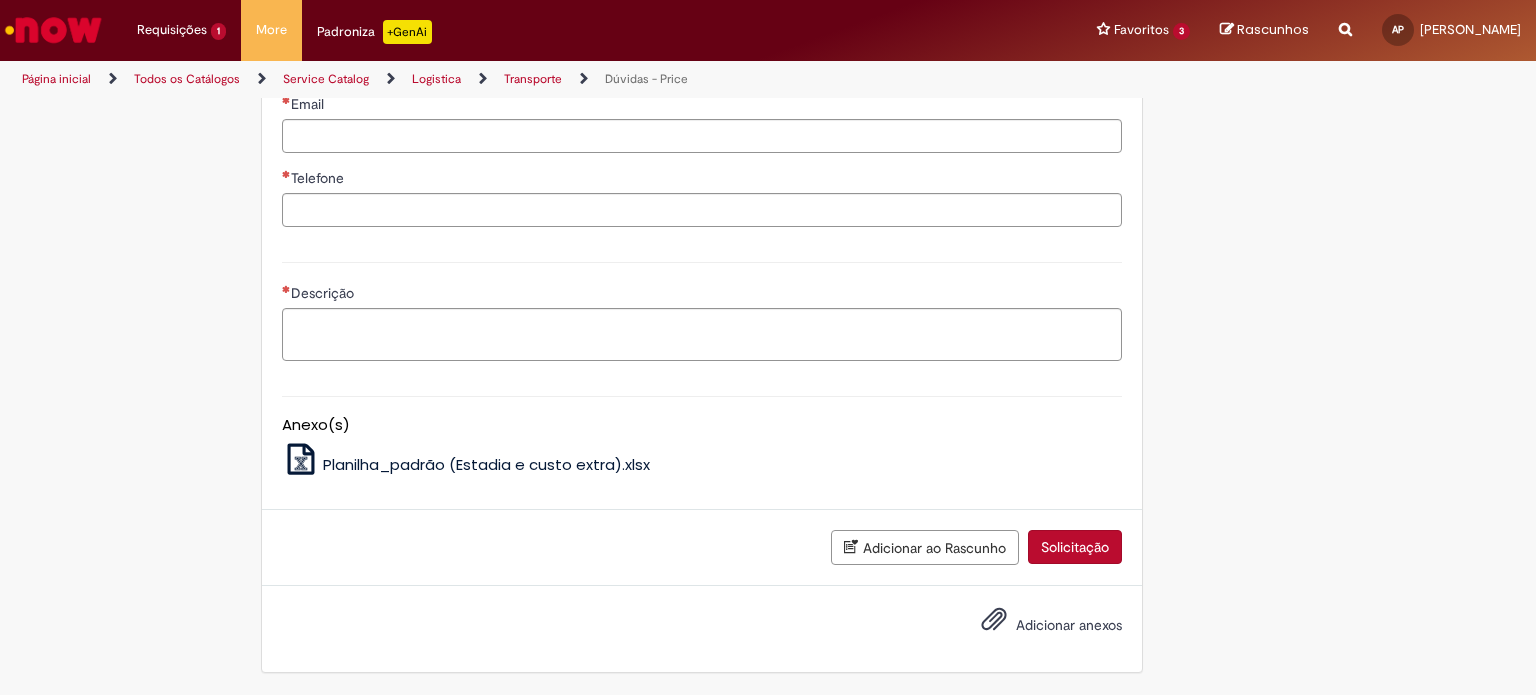 click on "Email" at bounding box center [702, 106] 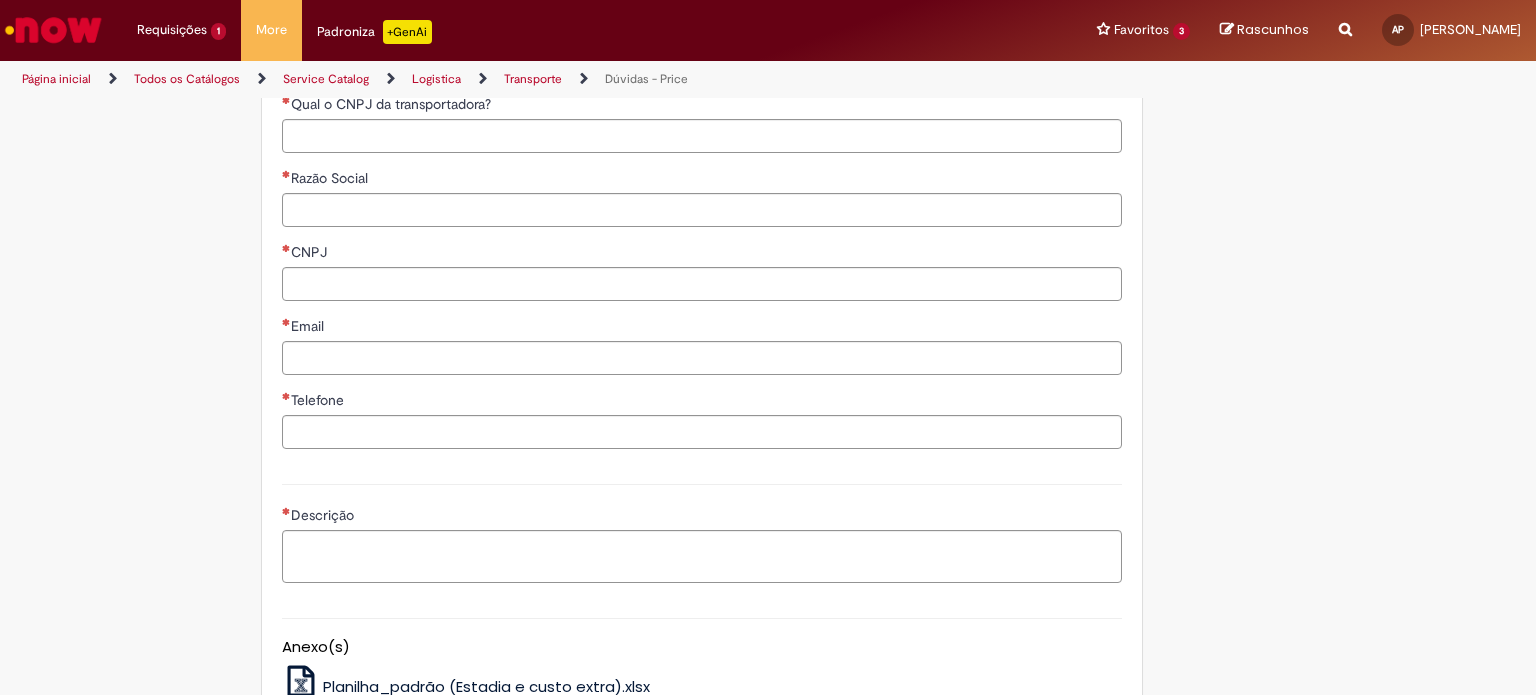 scroll, scrollTop: 1100, scrollLeft: 0, axis: vertical 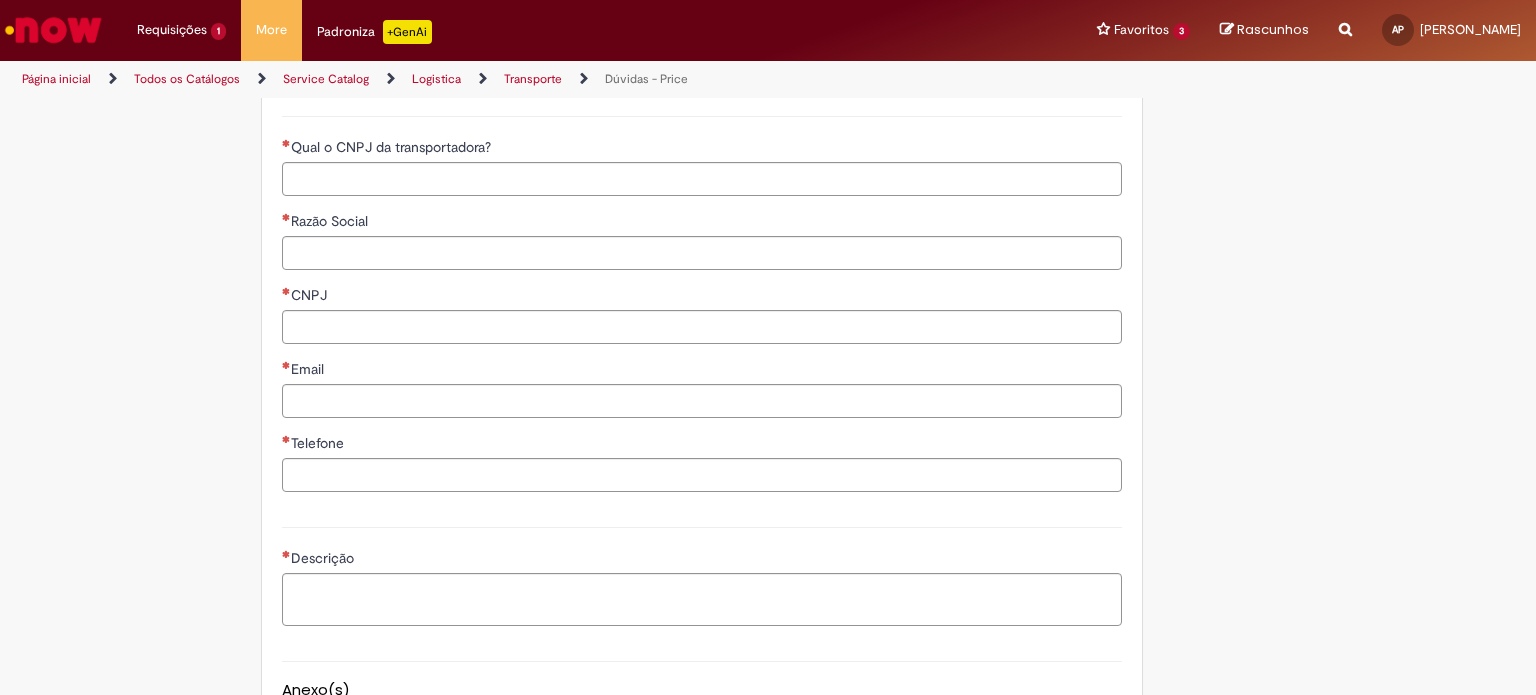drag, startPoint x: 705, startPoint y: 215, endPoint x: 850, endPoint y: 273, distance: 156.16978 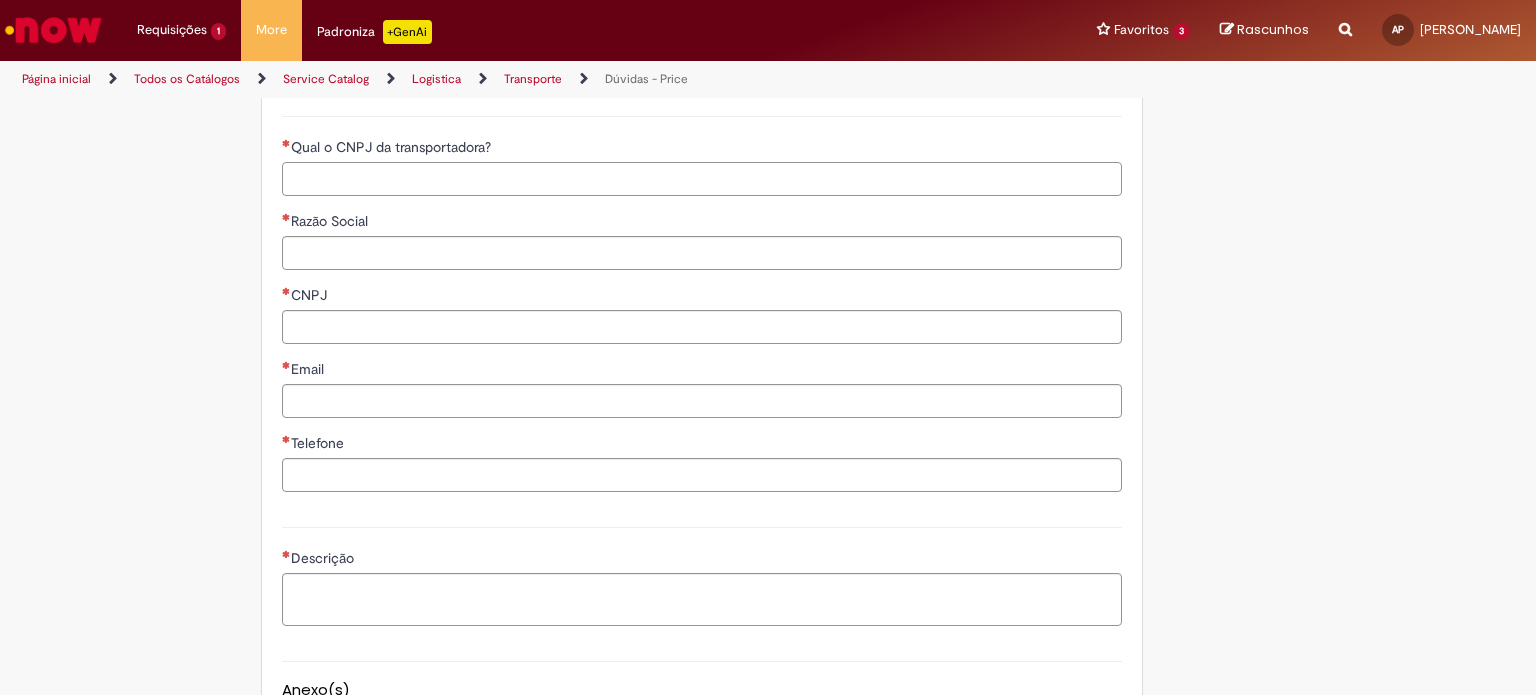 click on "Qual o CNPJ da transportadora?" at bounding box center [702, 179] 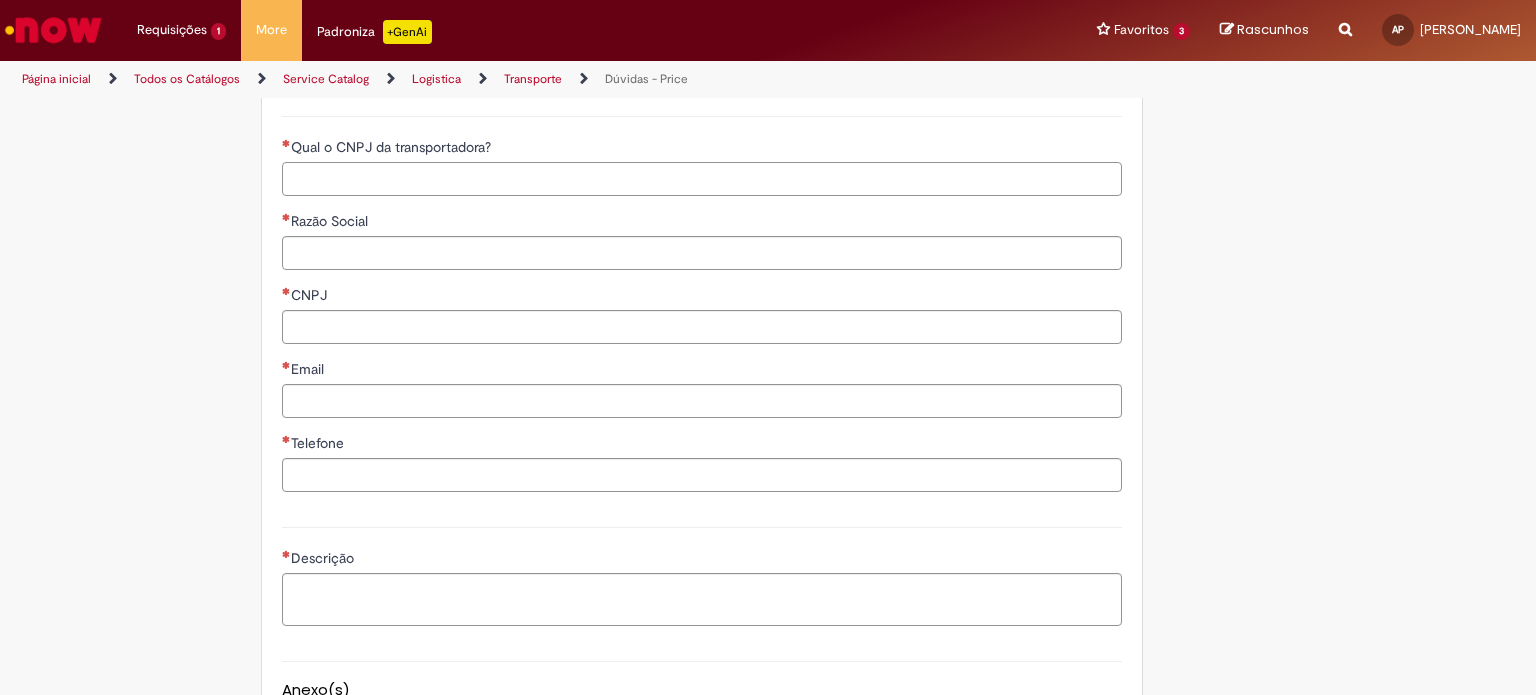 click on "Qual o CNPJ da transportadora?" at bounding box center [702, 179] 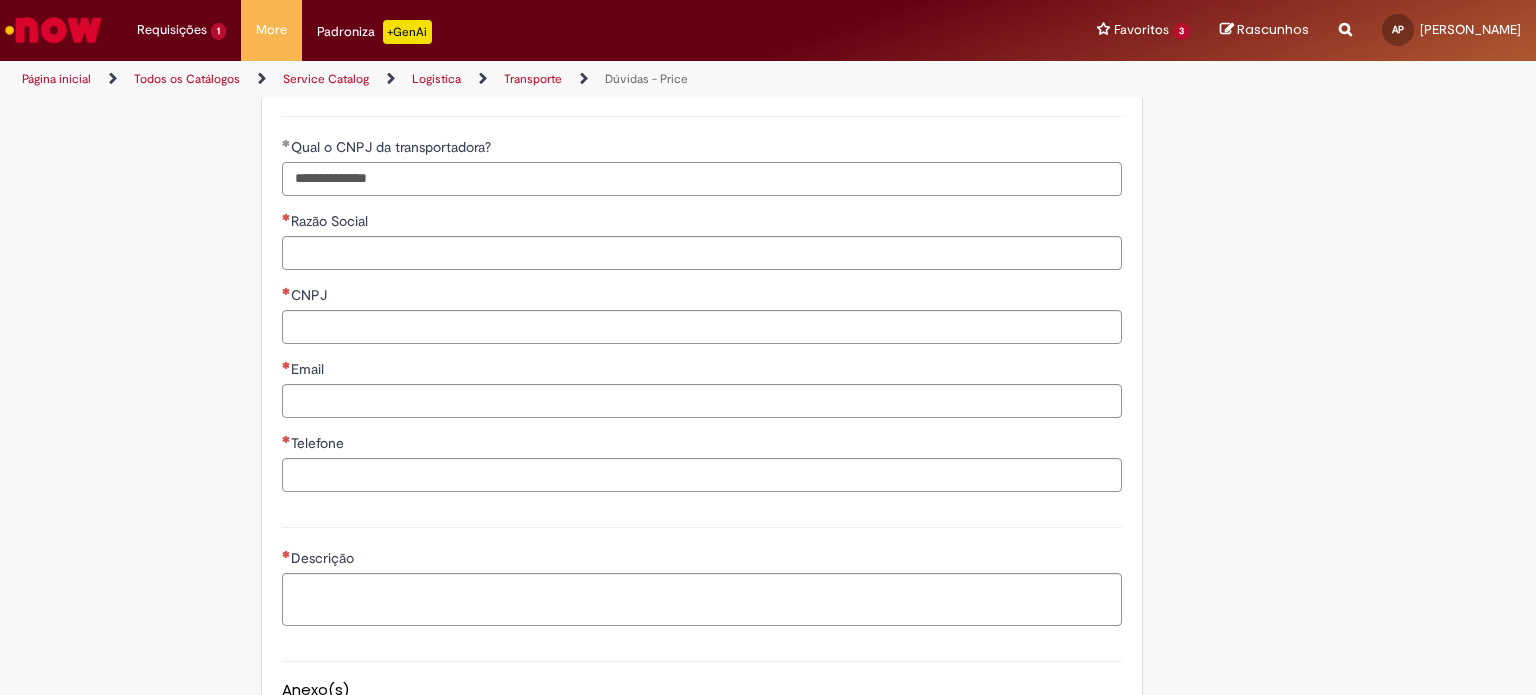 type on "**********" 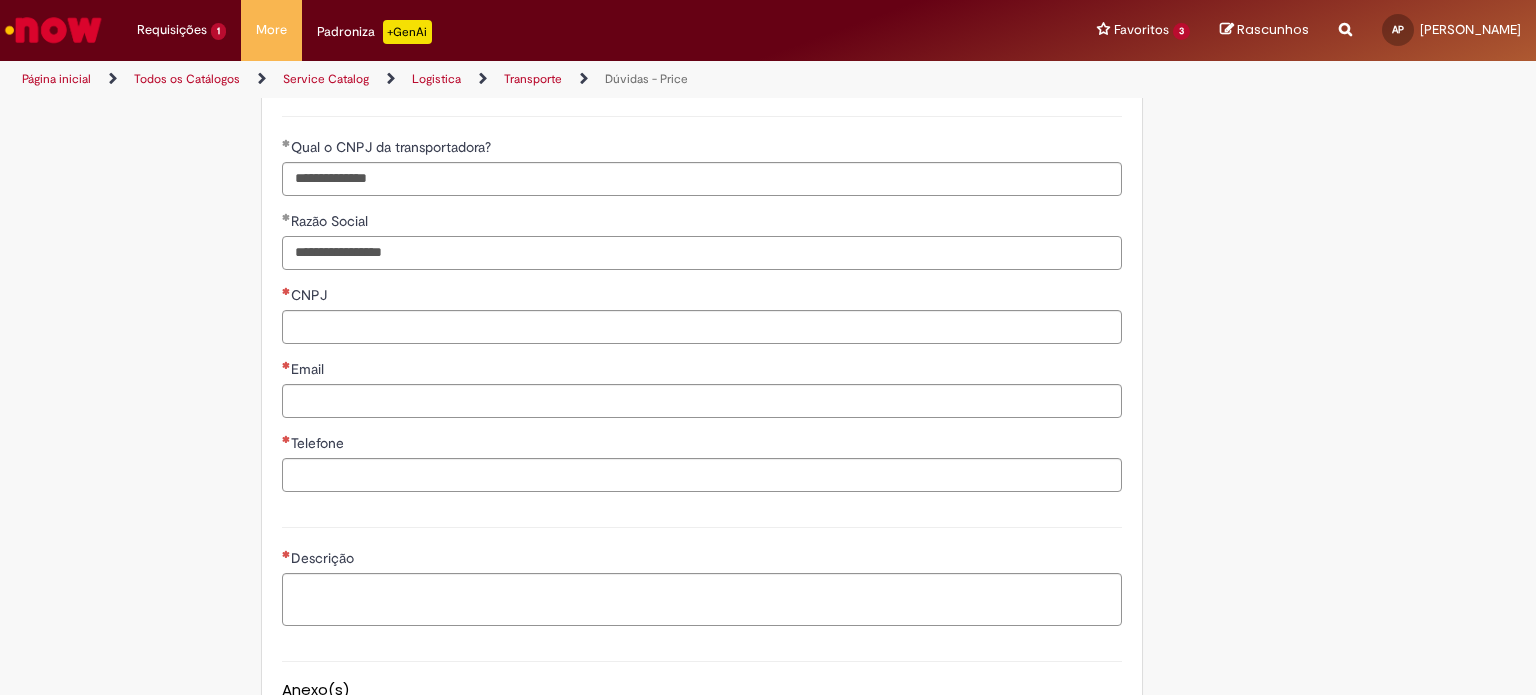 type on "**********" 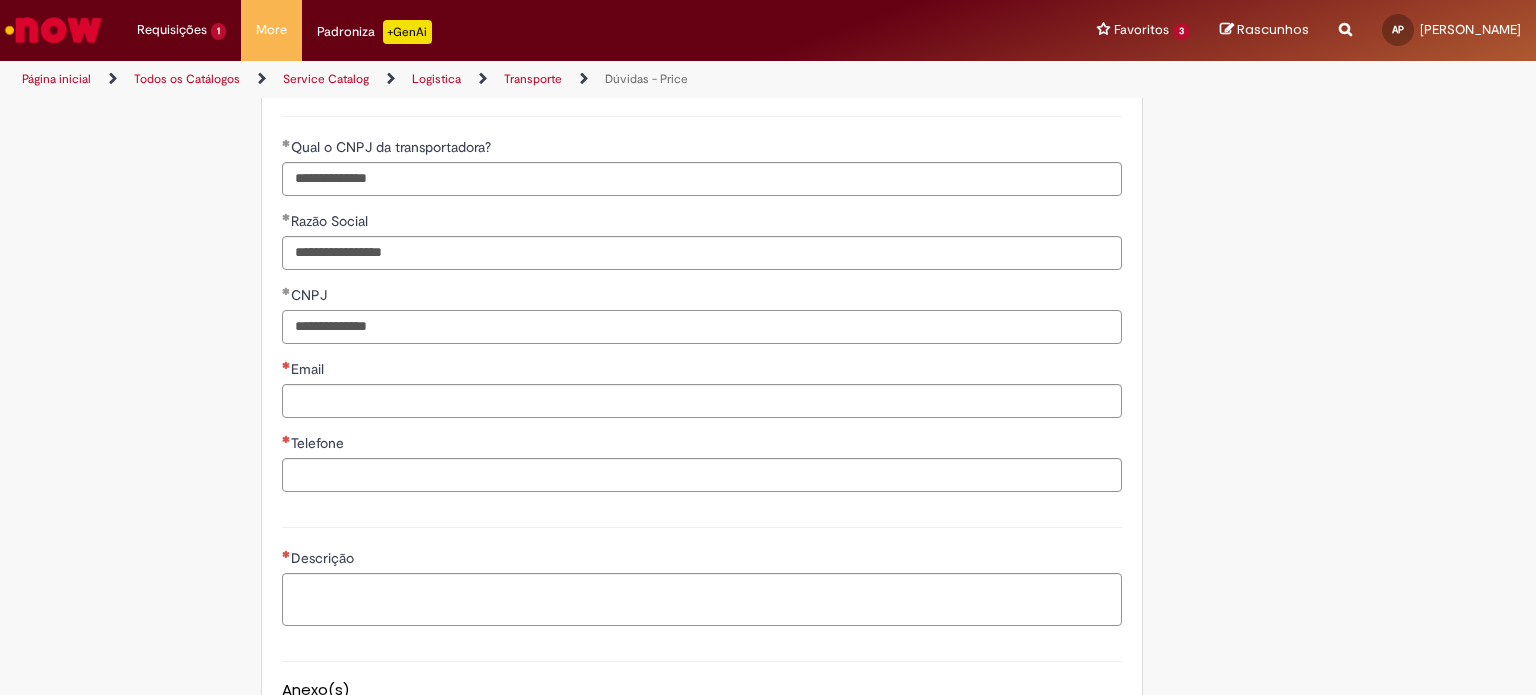 type on "**********" 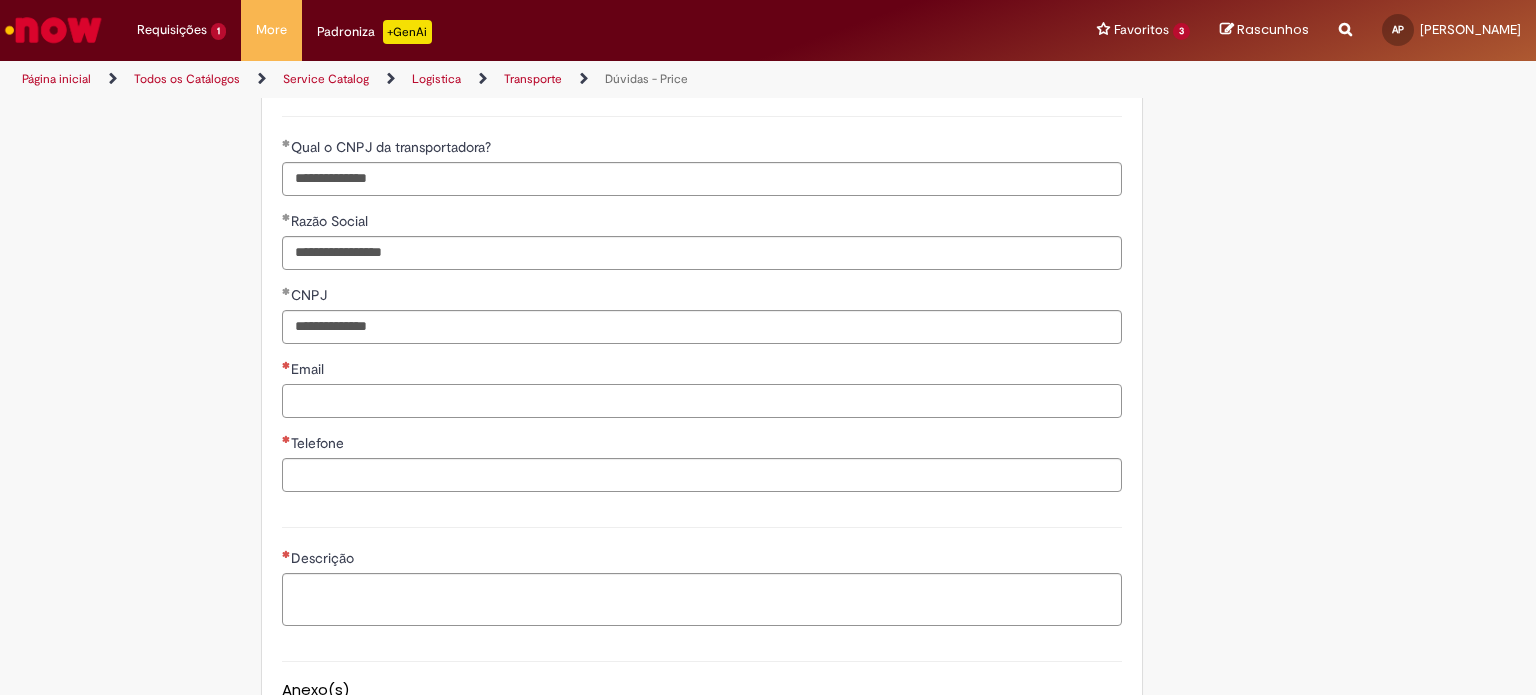 scroll, scrollTop: 1442, scrollLeft: 0, axis: vertical 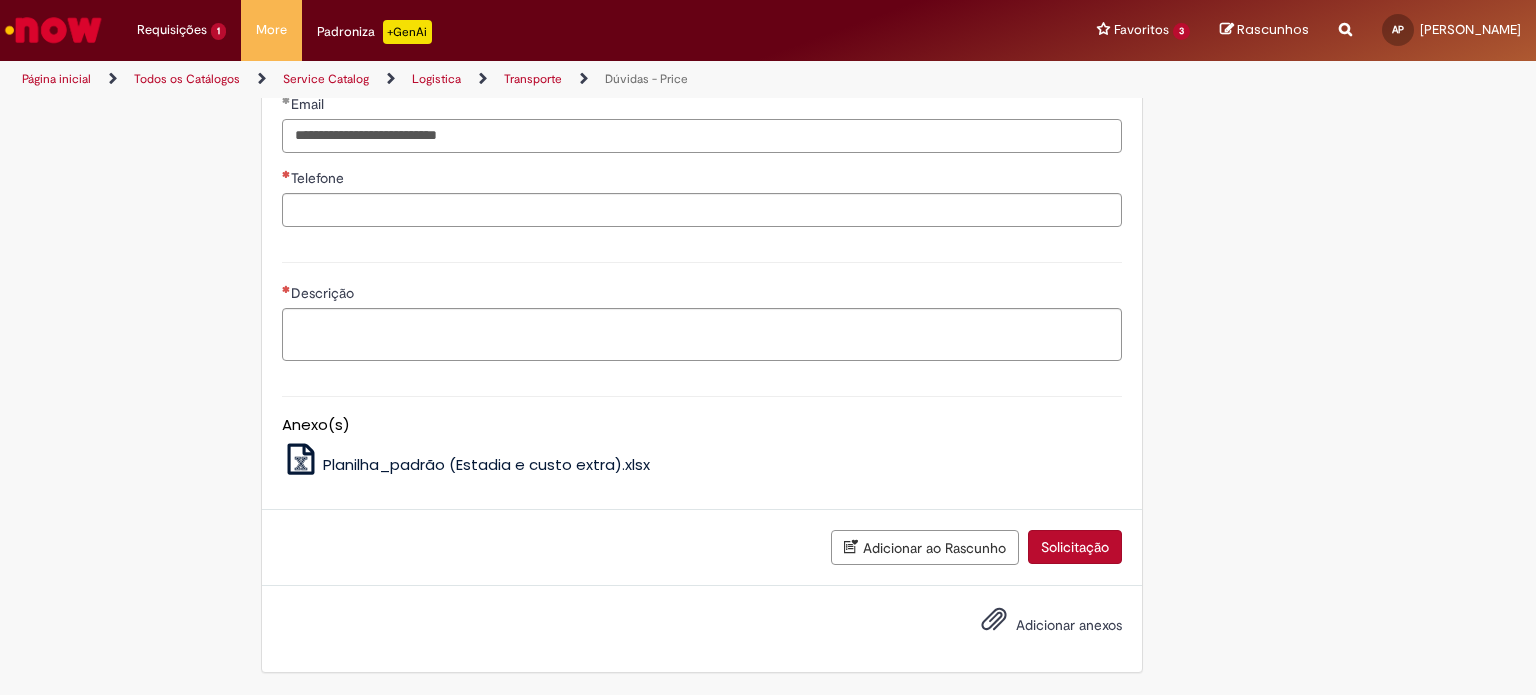 type on "**********" 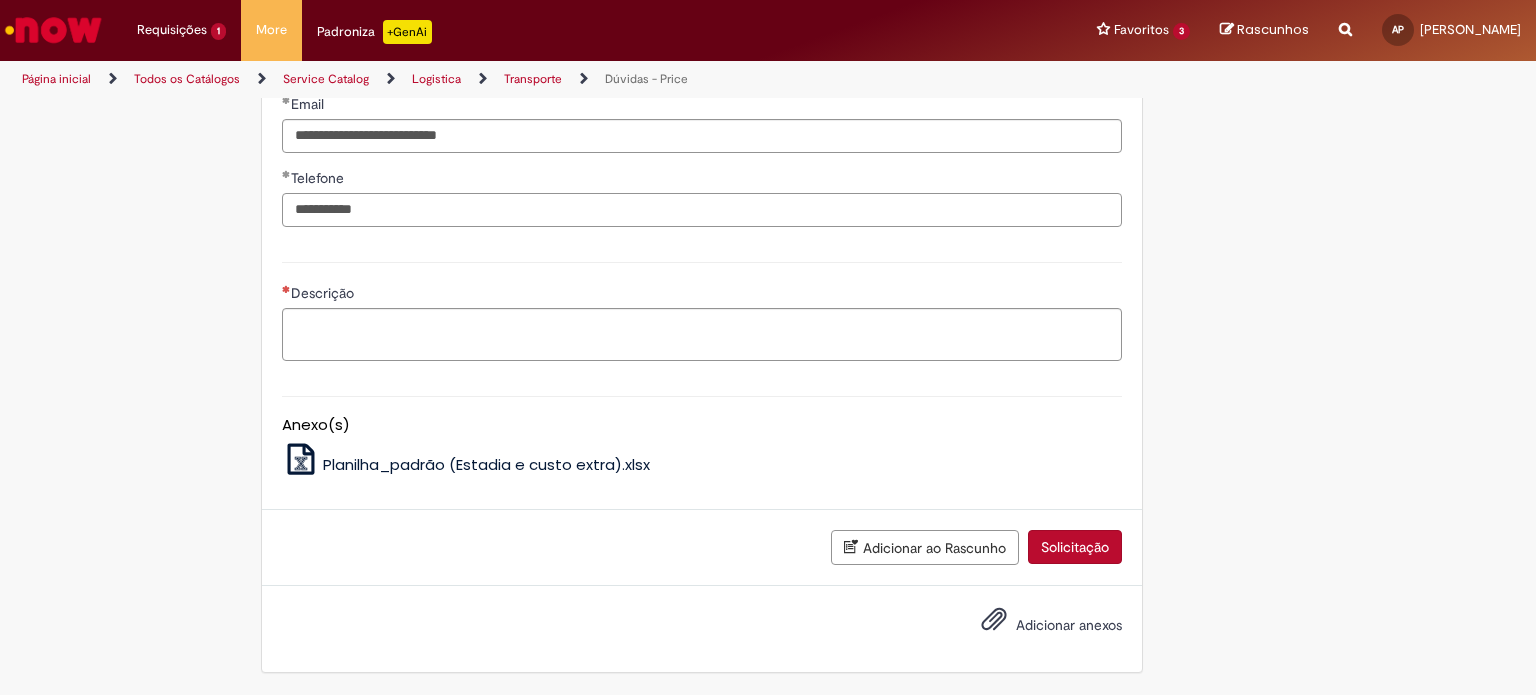 type on "**********" 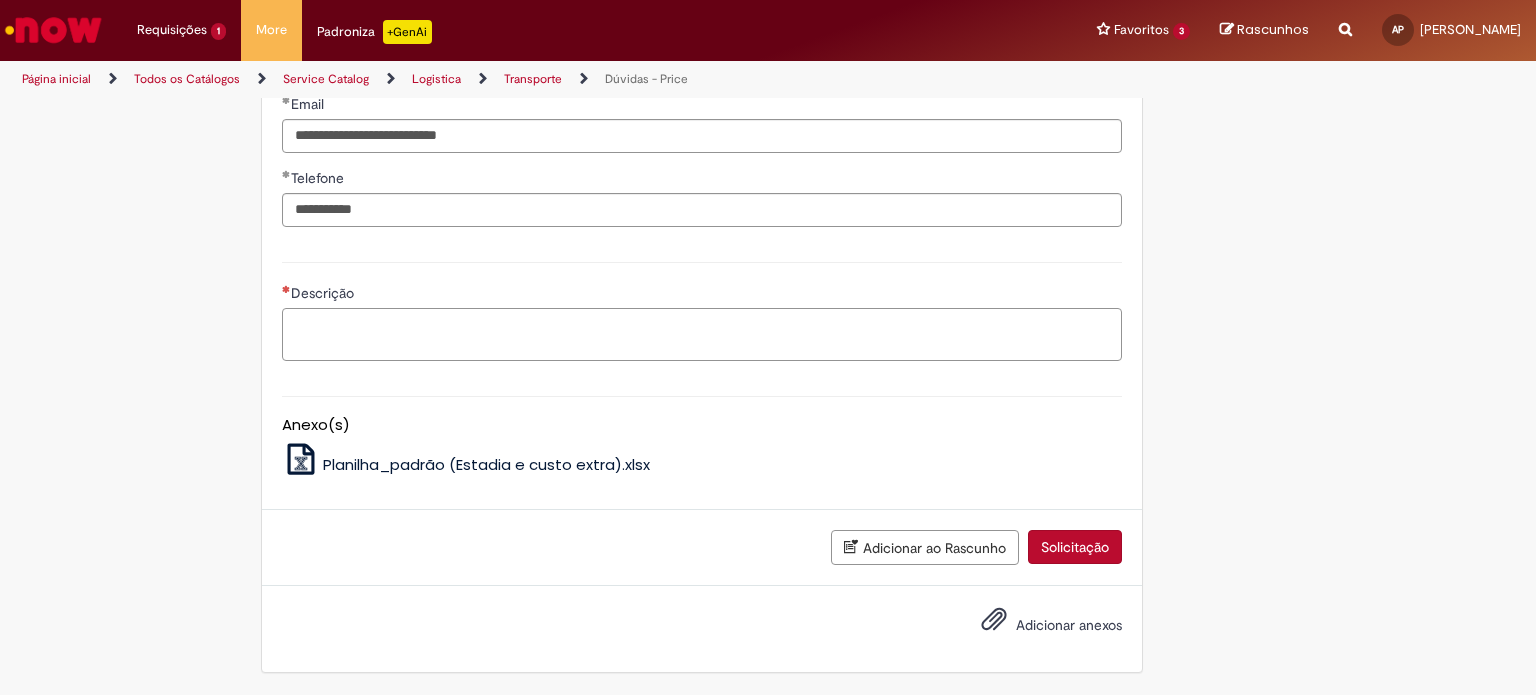 drag, startPoint x: 703, startPoint y: 621, endPoint x: 700, endPoint y: 607, distance: 14.3178215 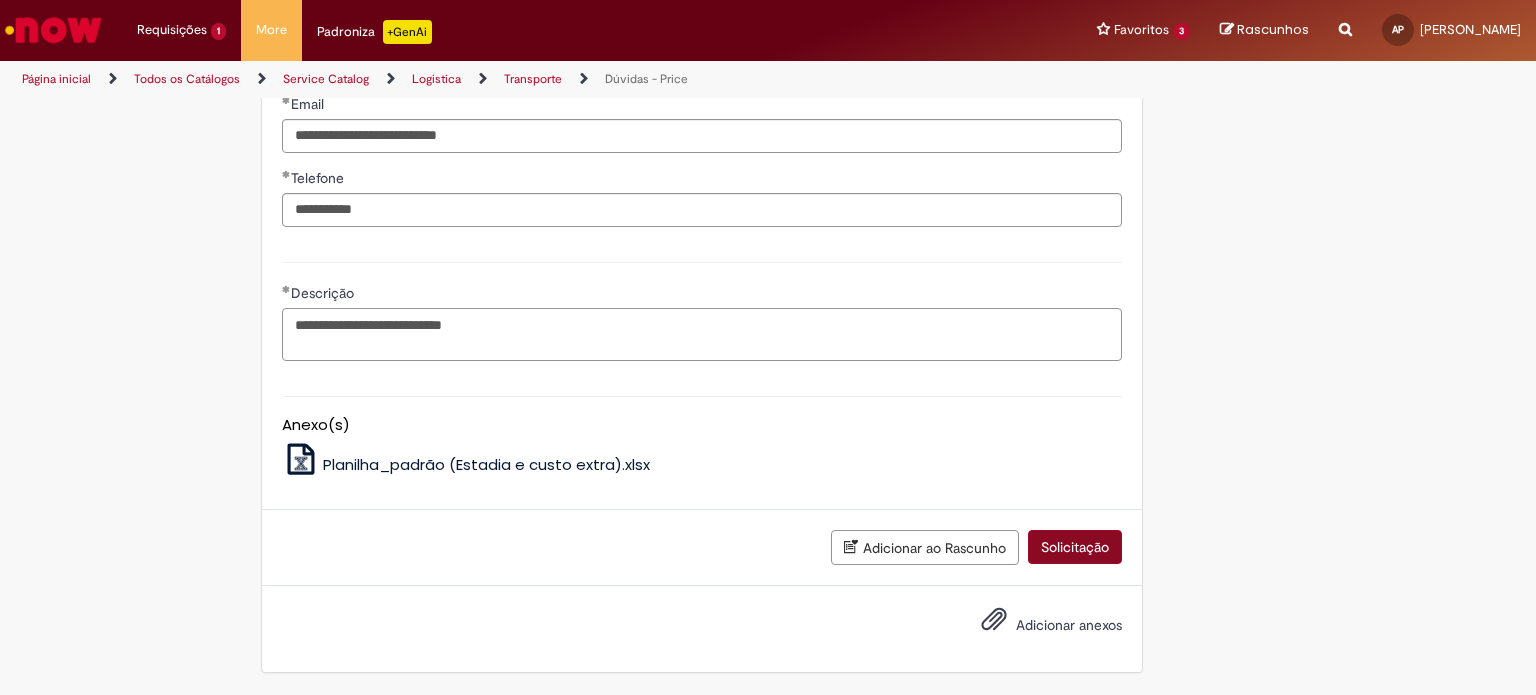 type on "**********" 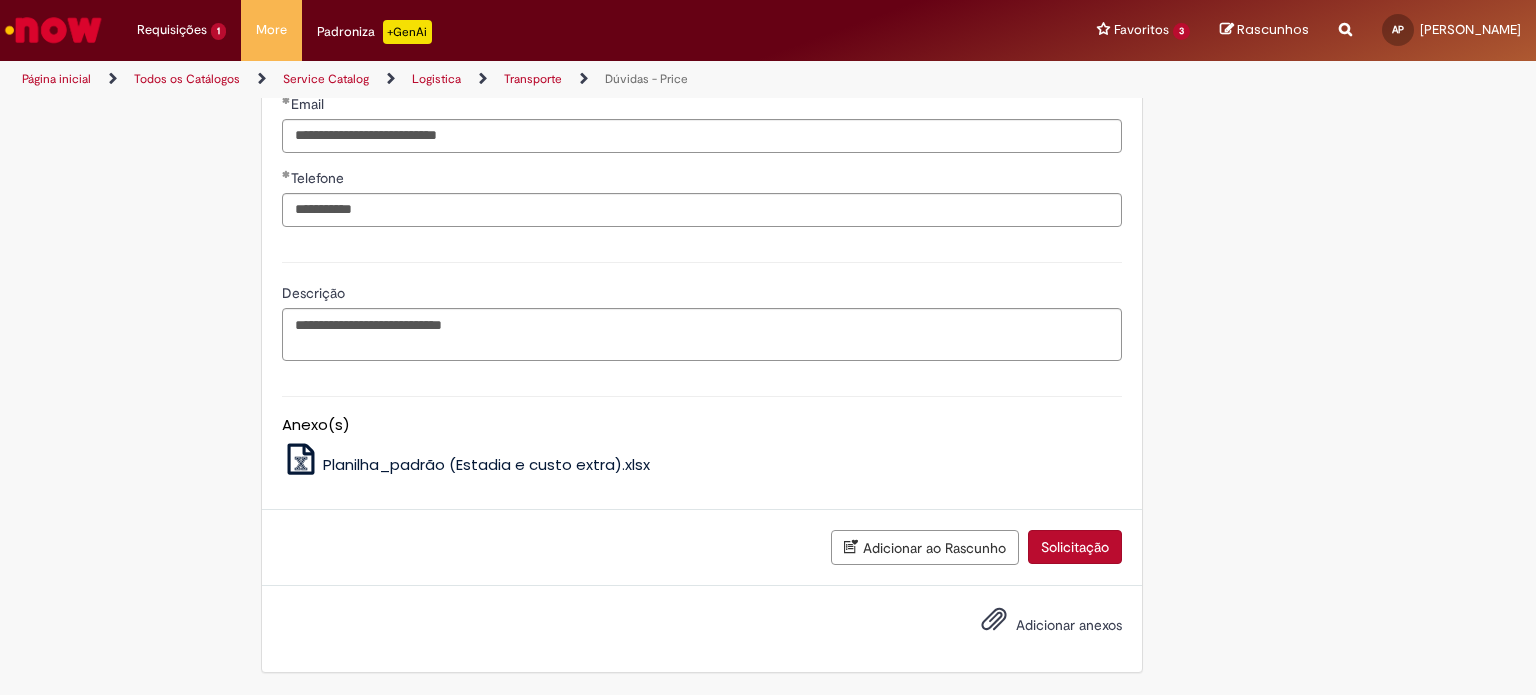 click on "Solicitação" at bounding box center [1075, 547] 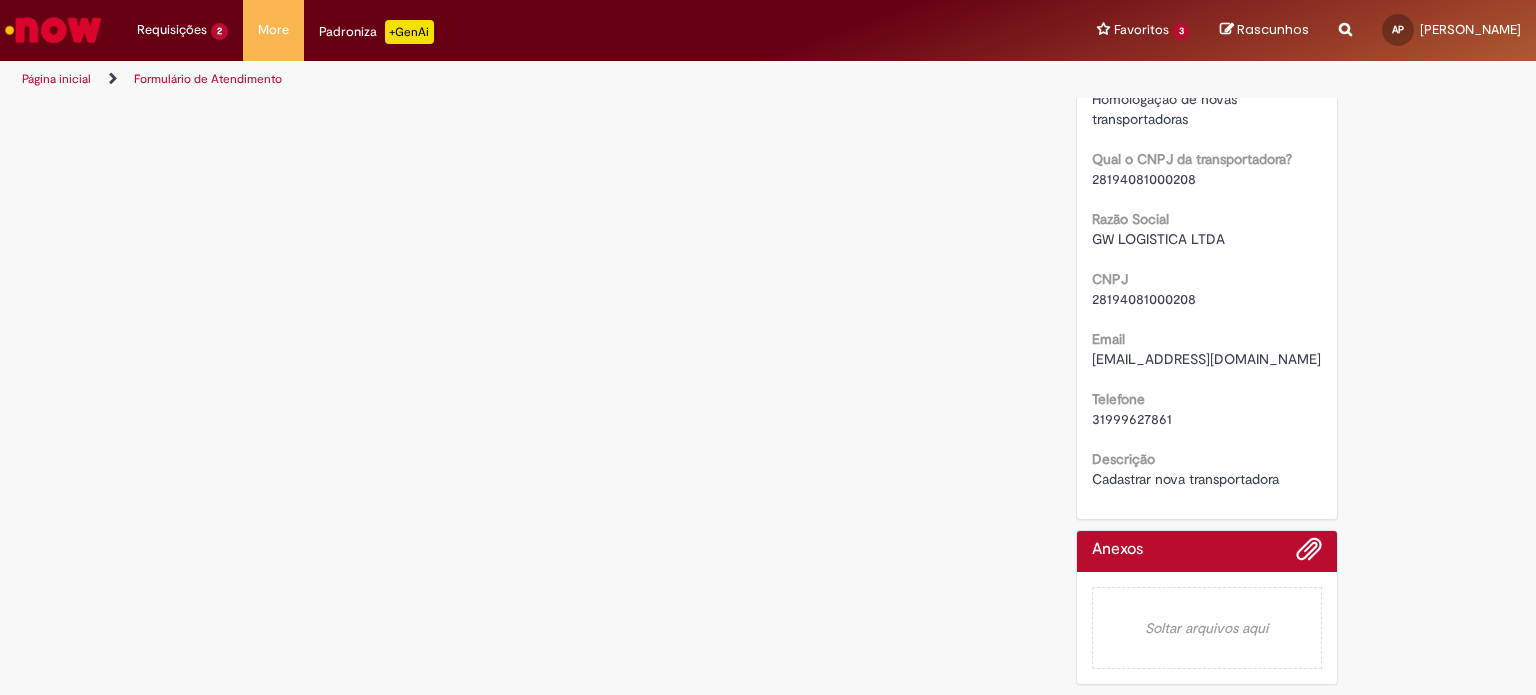 scroll, scrollTop: 0, scrollLeft: 0, axis: both 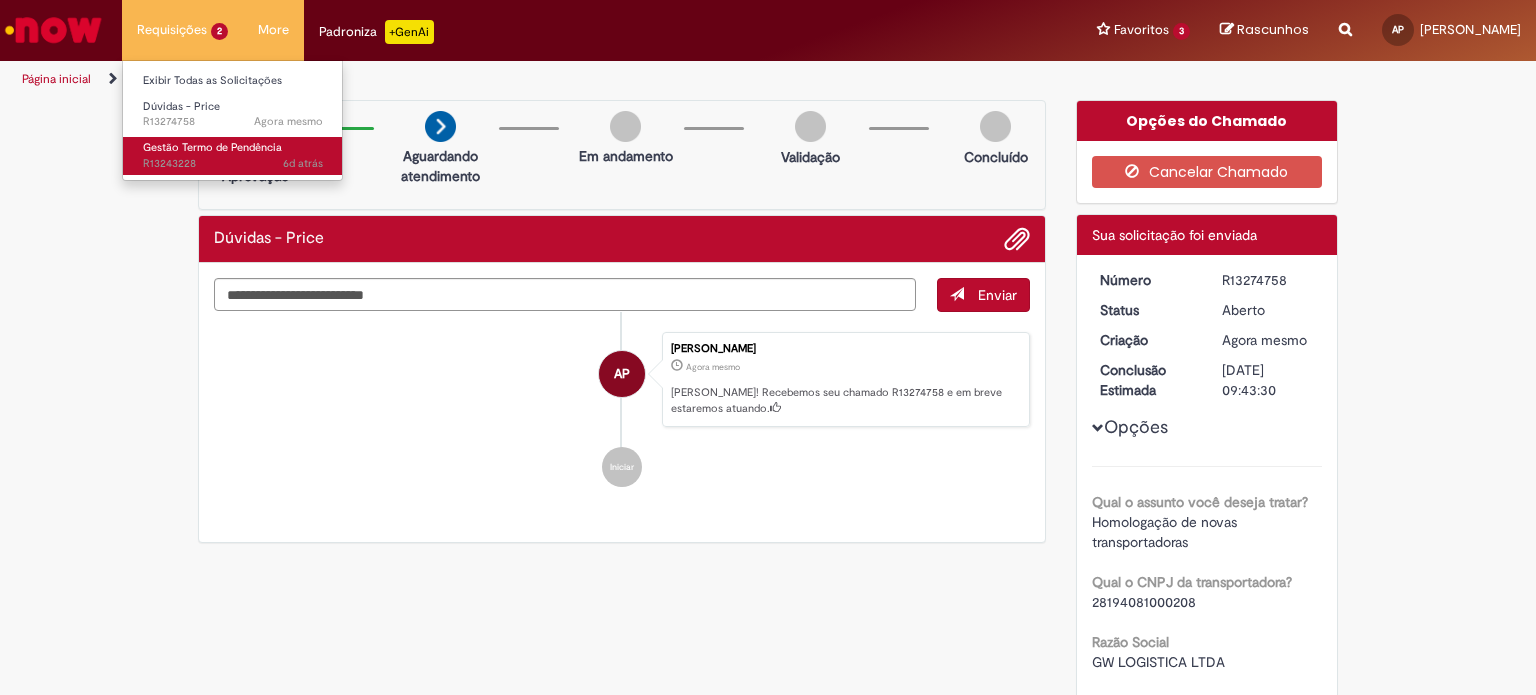 click on "Gestão Termo de Pendência" at bounding box center [212, 147] 